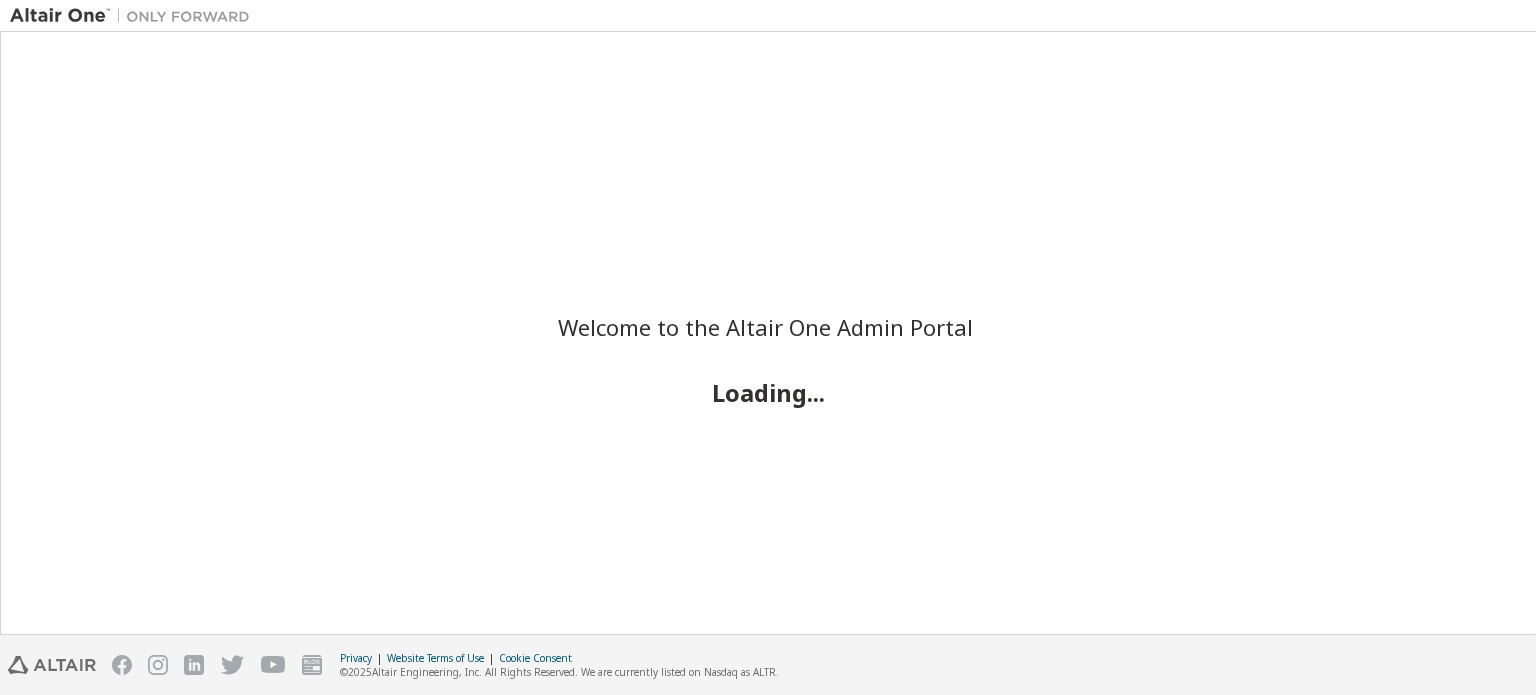 scroll, scrollTop: 0, scrollLeft: 0, axis: both 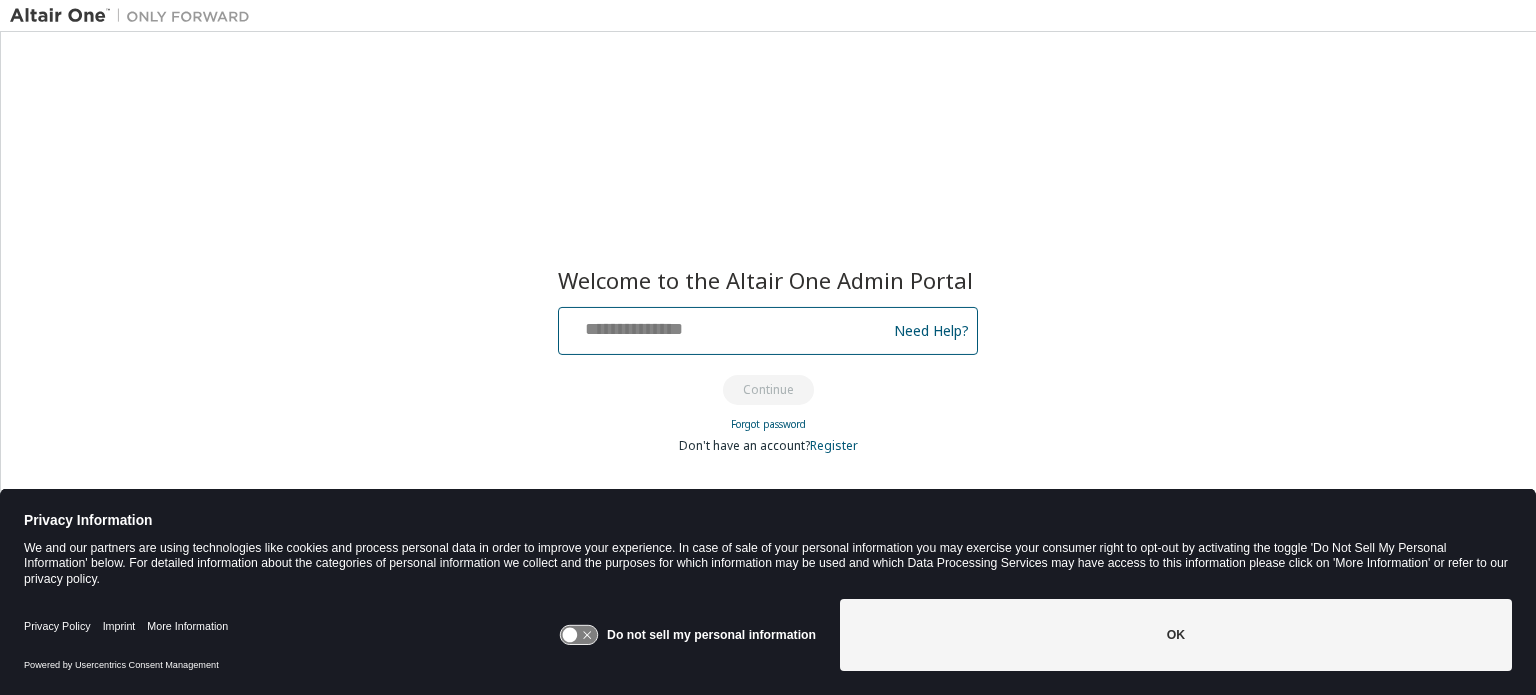 click at bounding box center (725, 326) 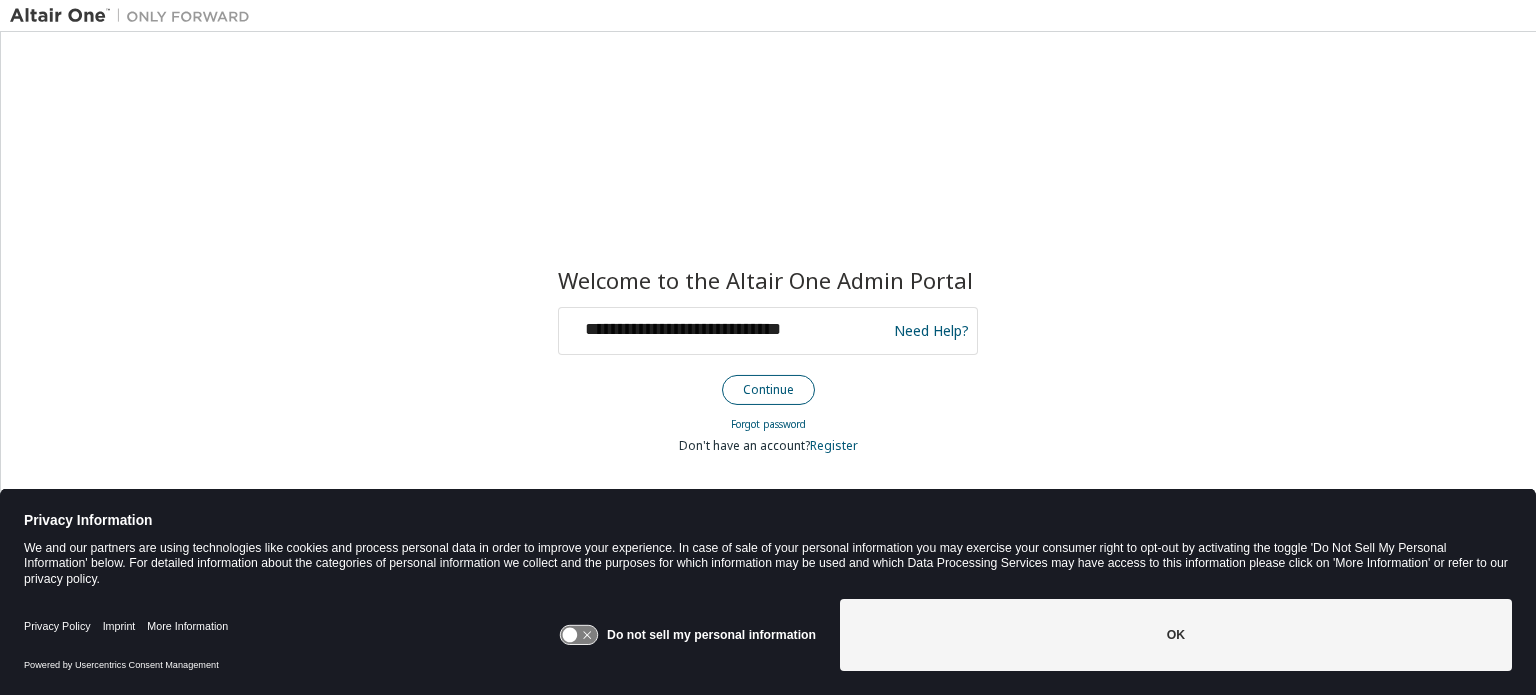 click on "Continue" at bounding box center (768, 390) 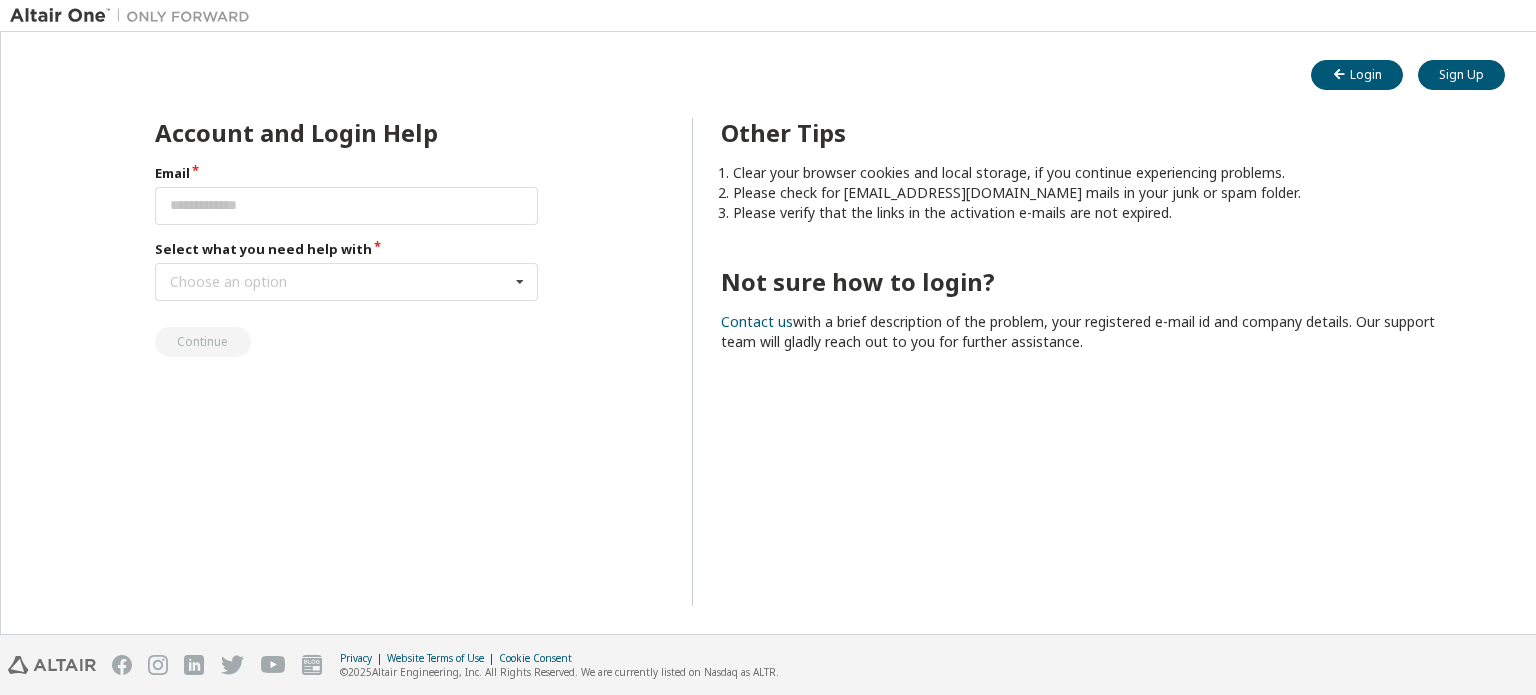 scroll, scrollTop: 0, scrollLeft: 0, axis: both 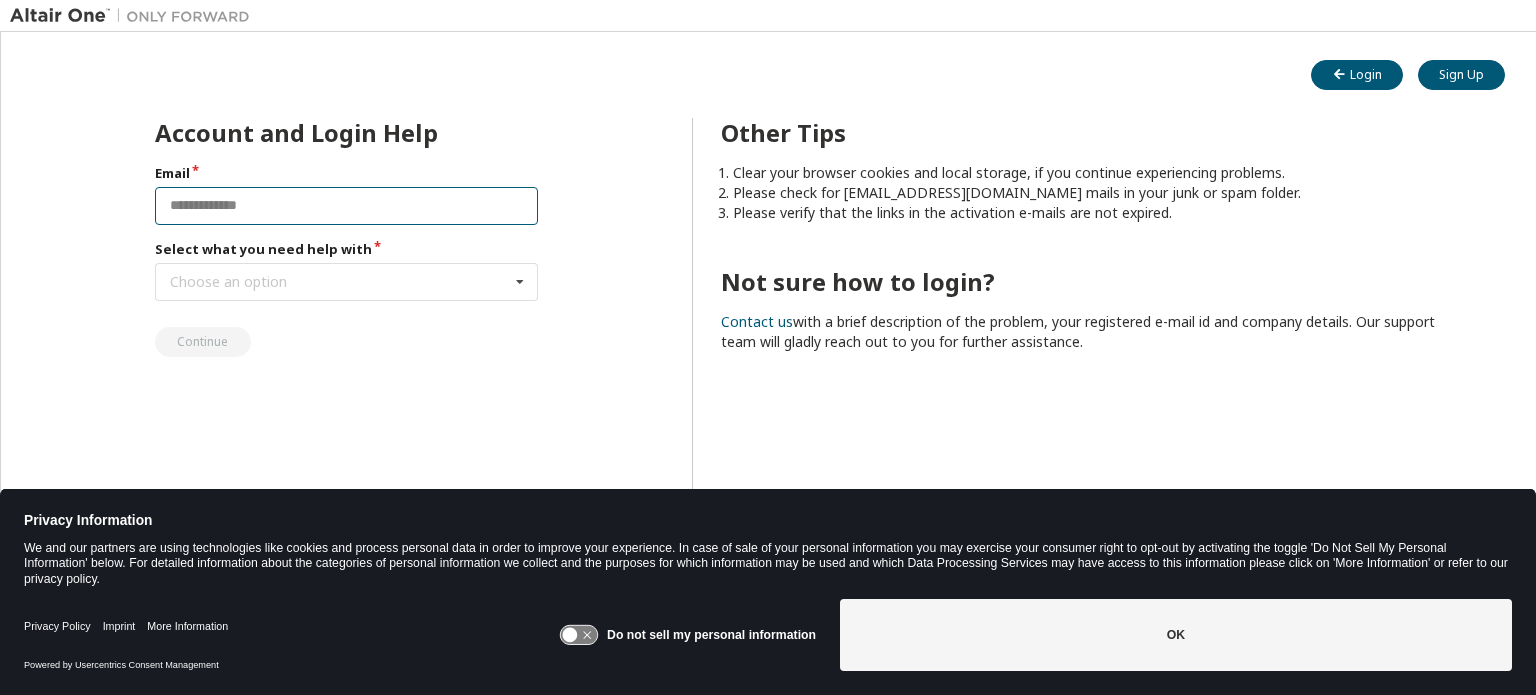 click at bounding box center [347, 206] 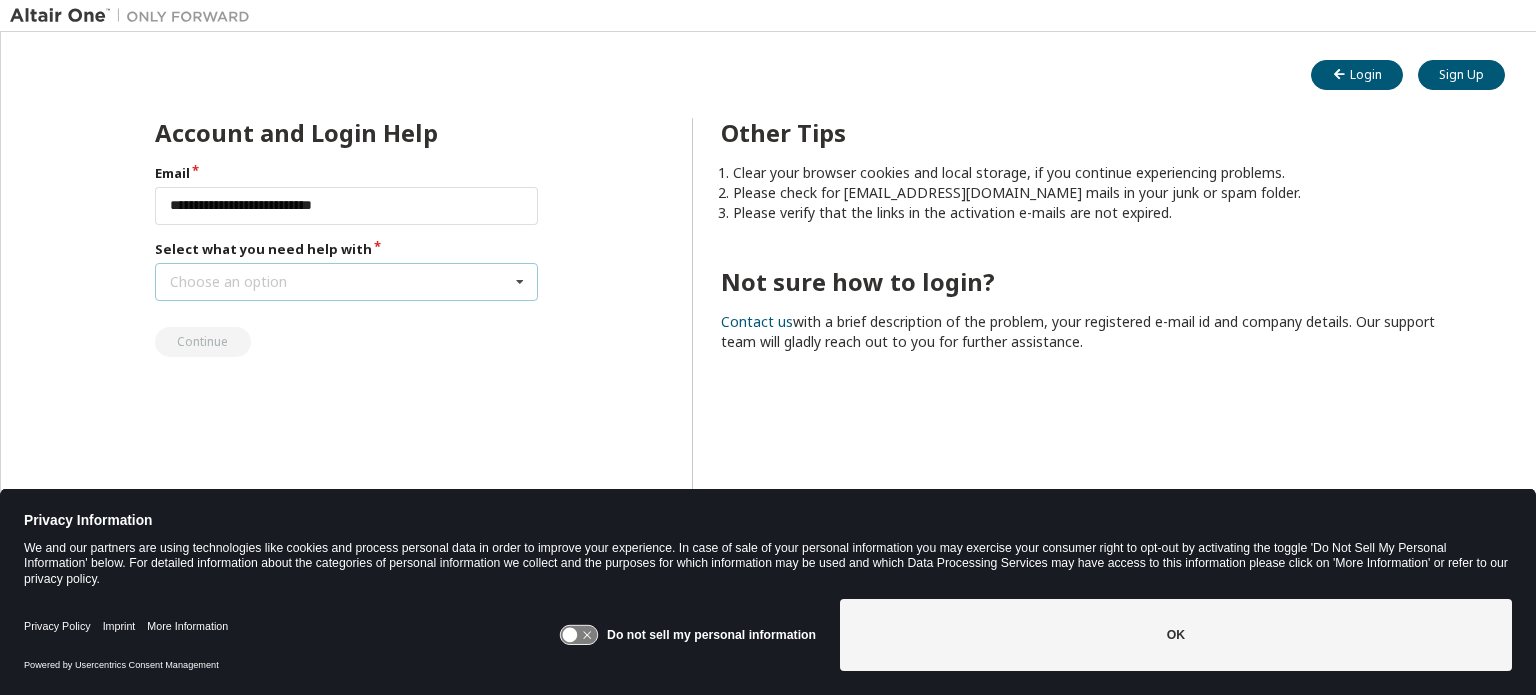 click on "Choose an option" at bounding box center (228, 282) 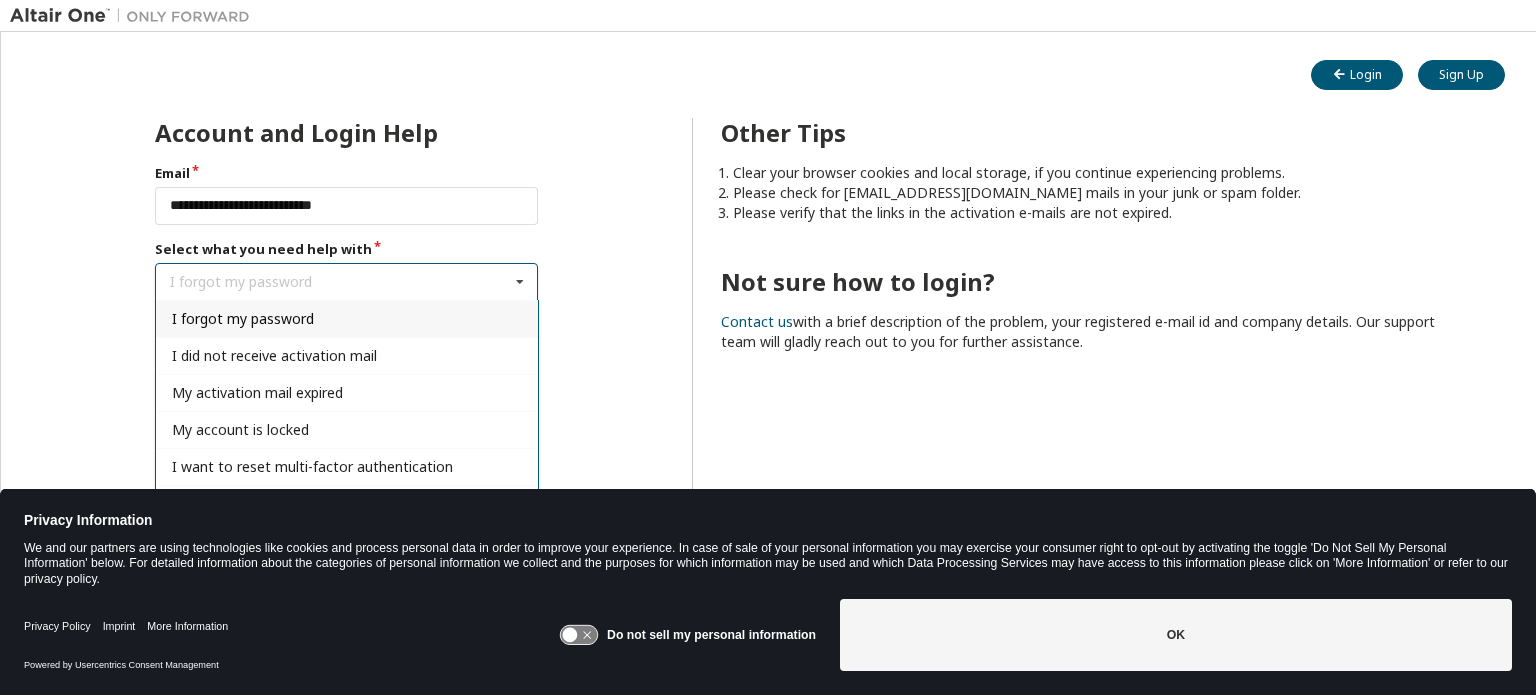 click on "I forgot my password" at bounding box center [243, 318] 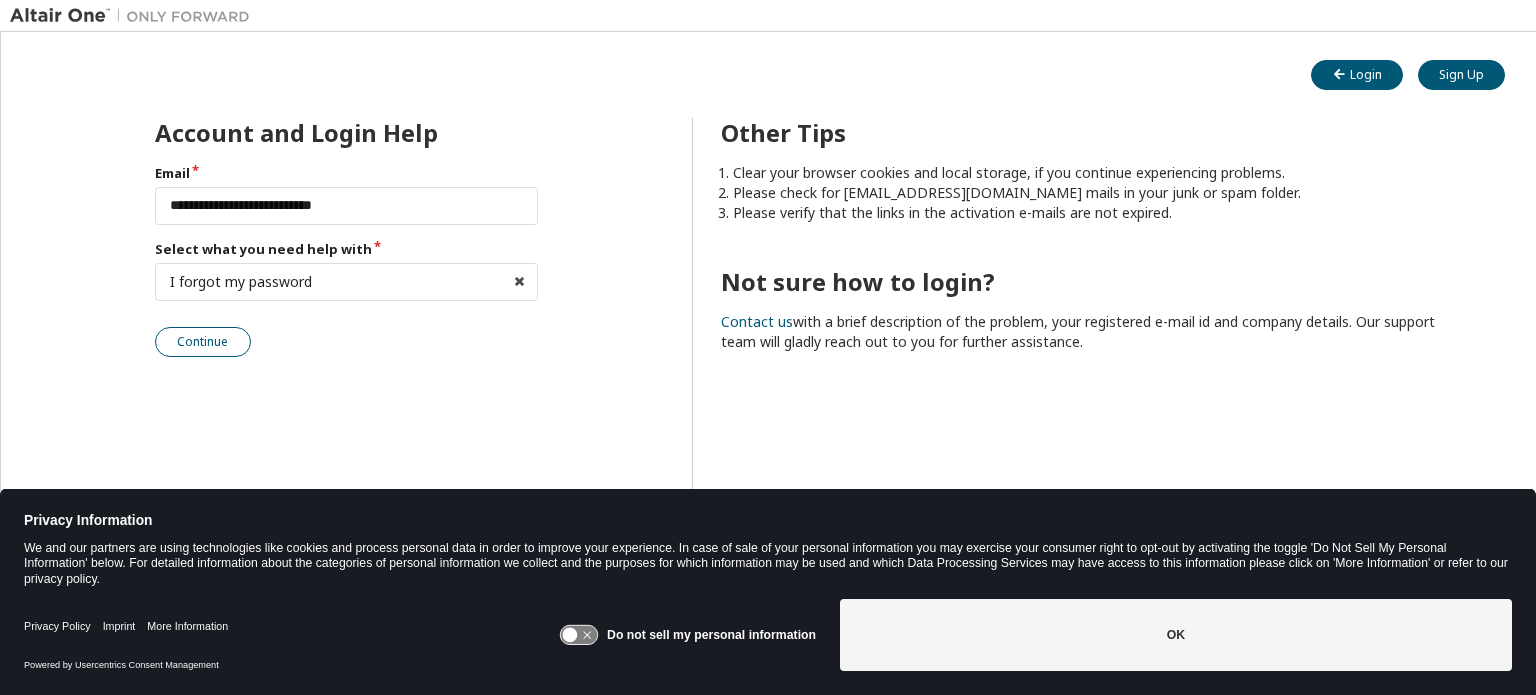 click on "Continue" at bounding box center [203, 342] 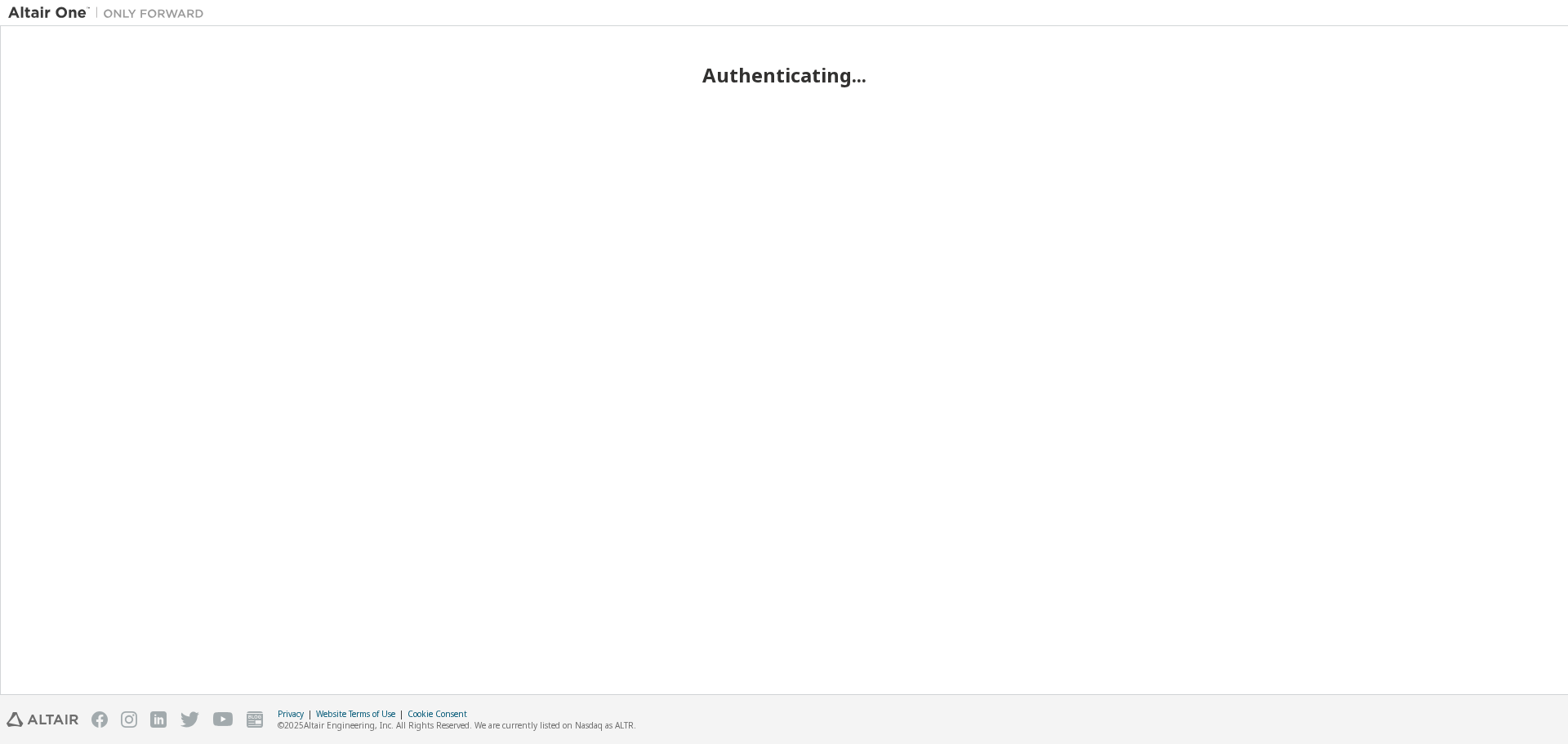 scroll, scrollTop: 0, scrollLeft: 0, axis: both 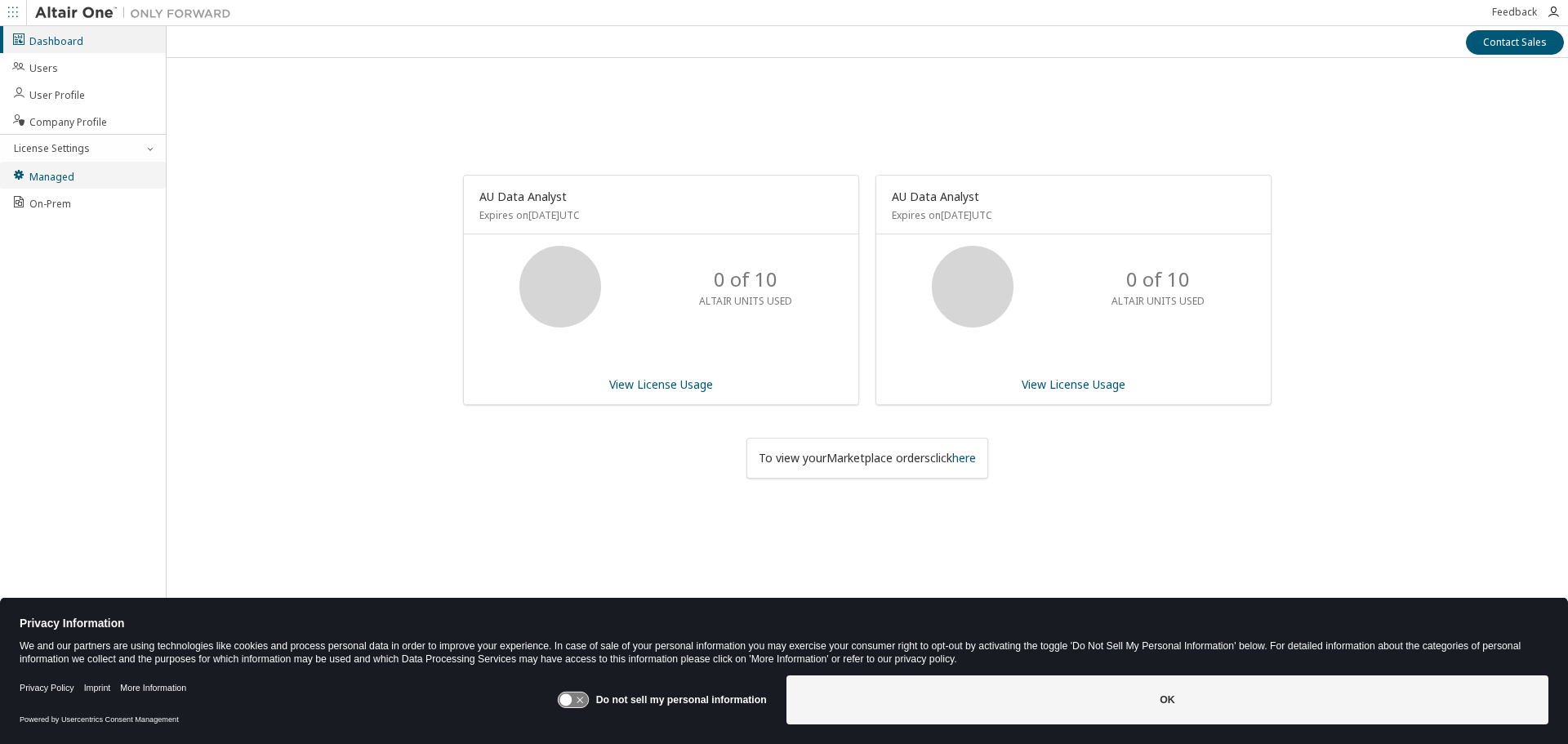 click on "Managed" at bounding box center [82, 175] 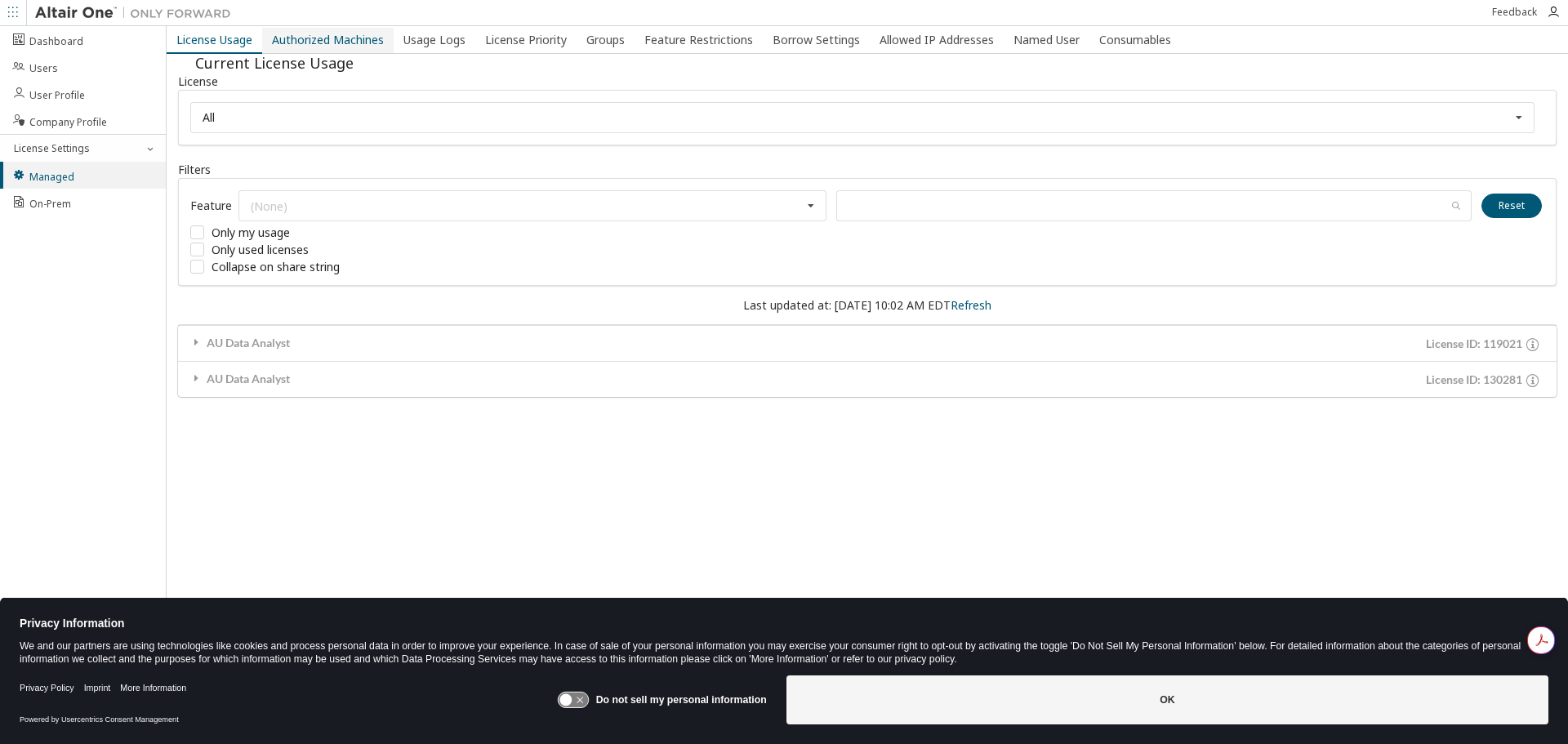 click on "Authorized Machines" at bounding box center [327, 40] 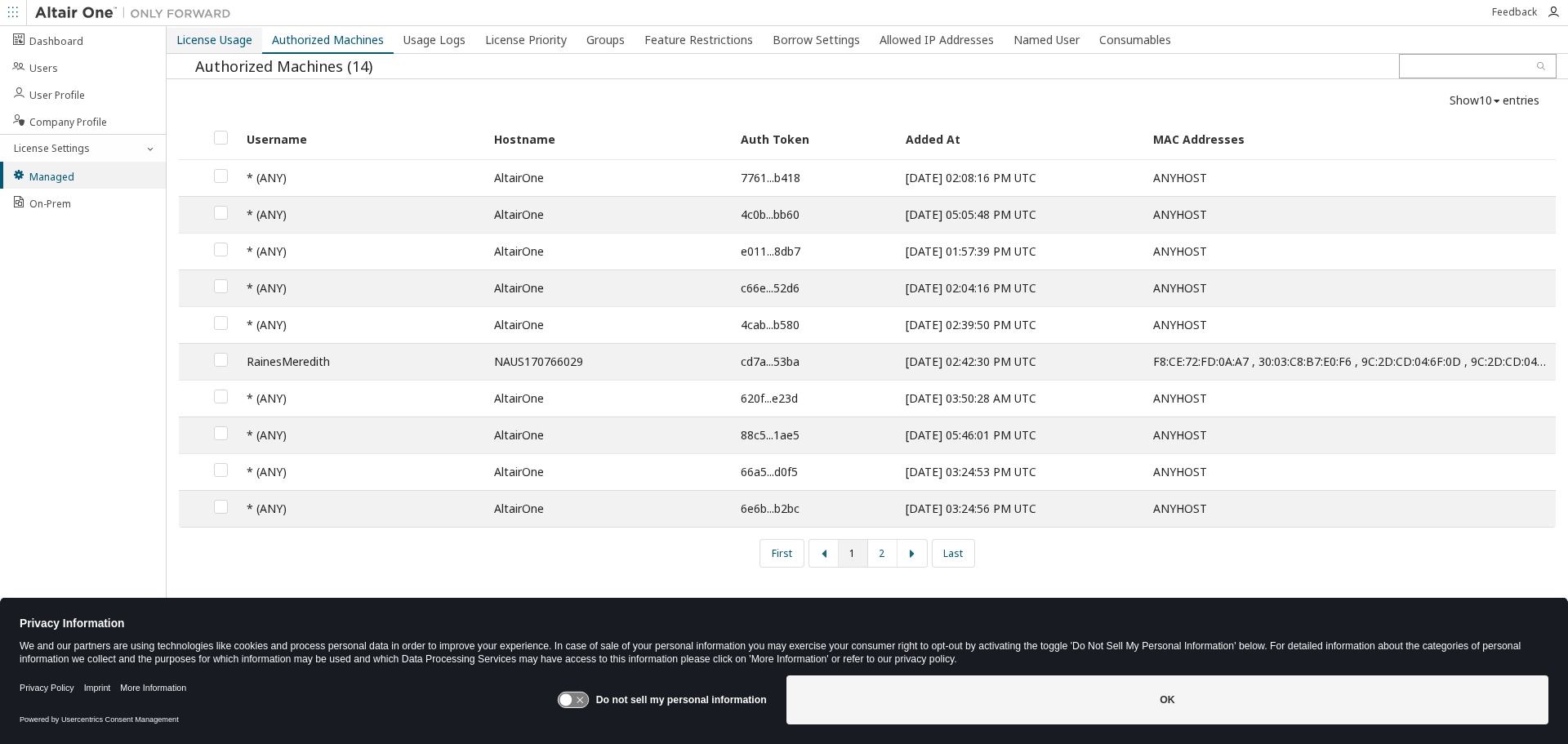 click on "License Usage" at bounding box center [214, 40] 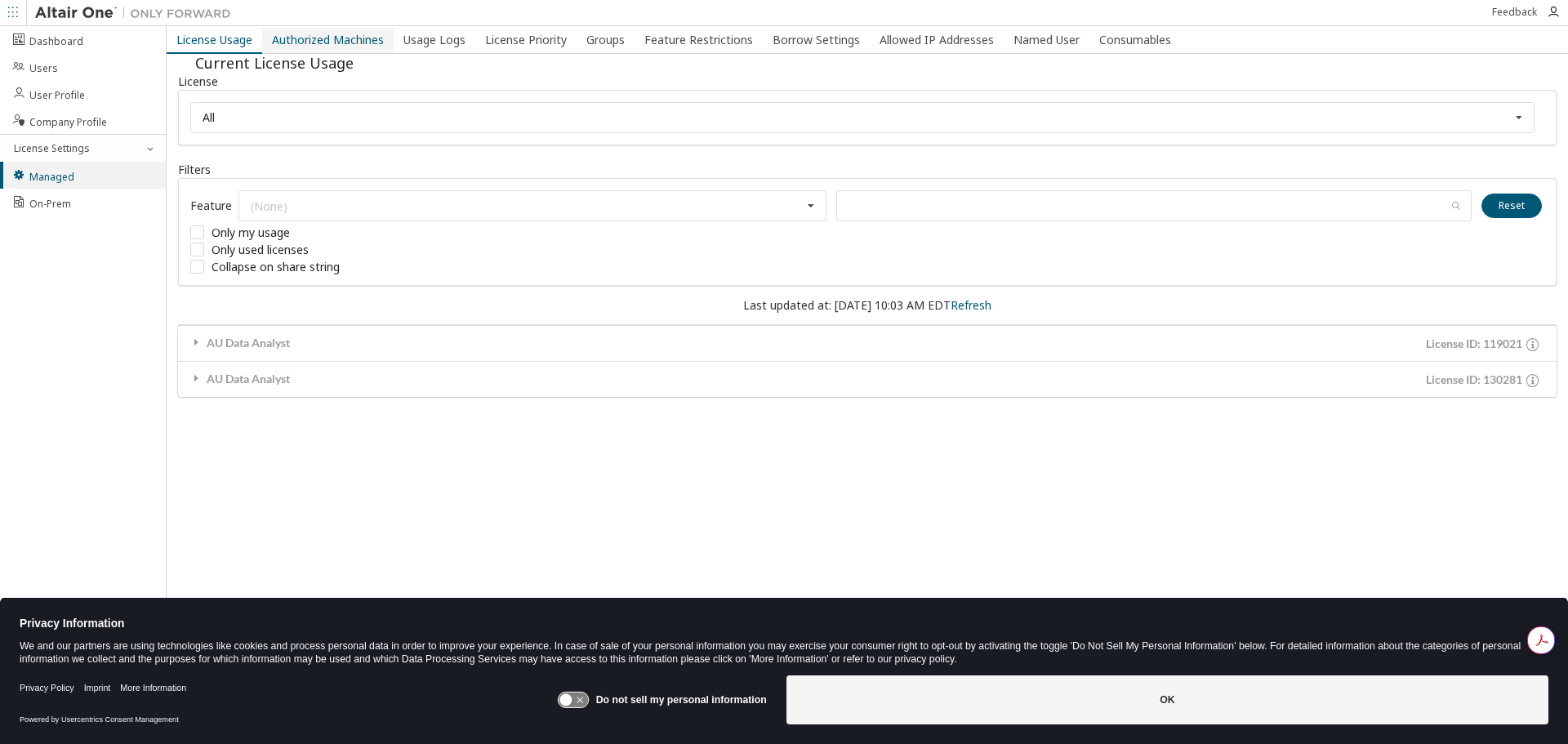 click on "Authorized Machines" at bounding box center (327, 40) 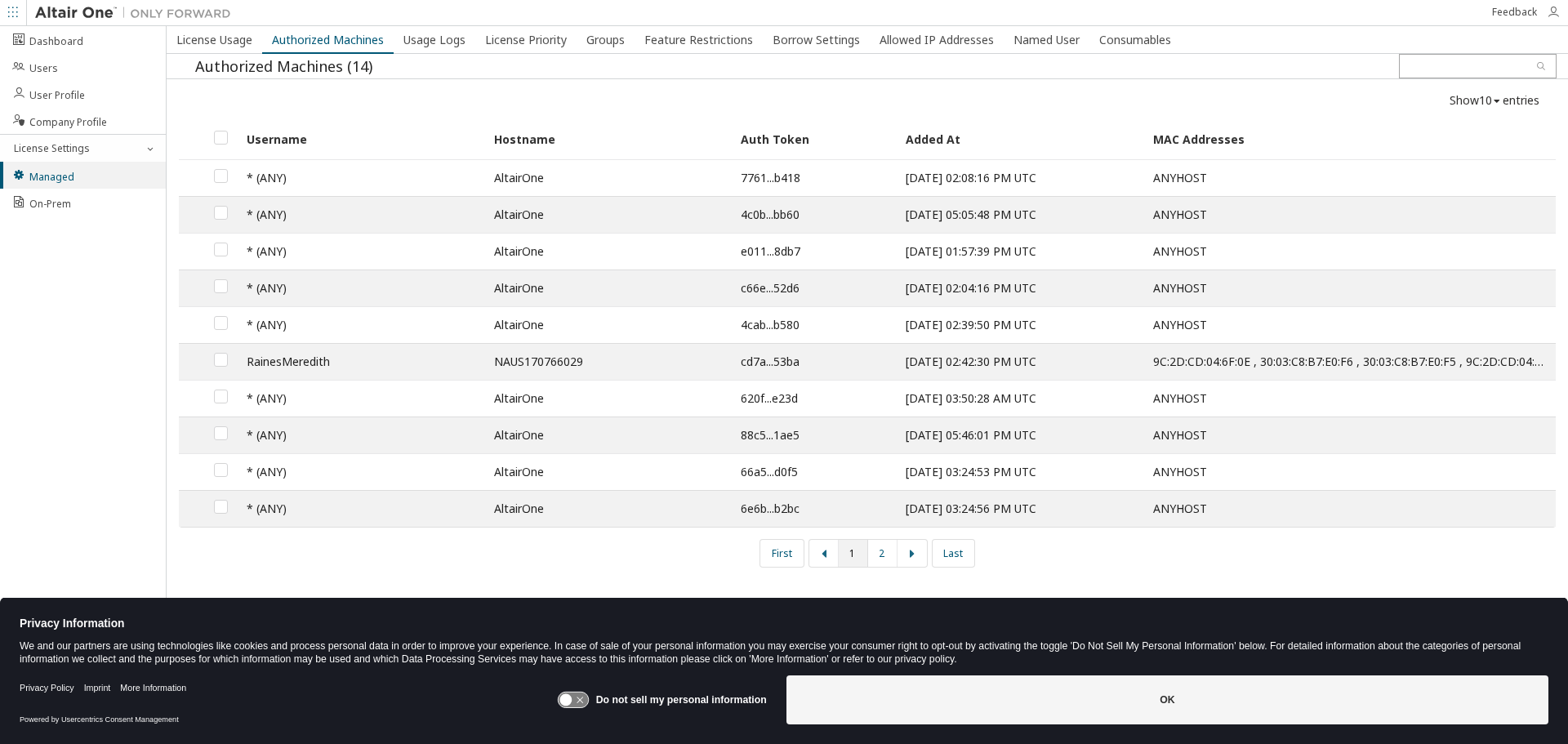 click at bounding box center (1553, 12) 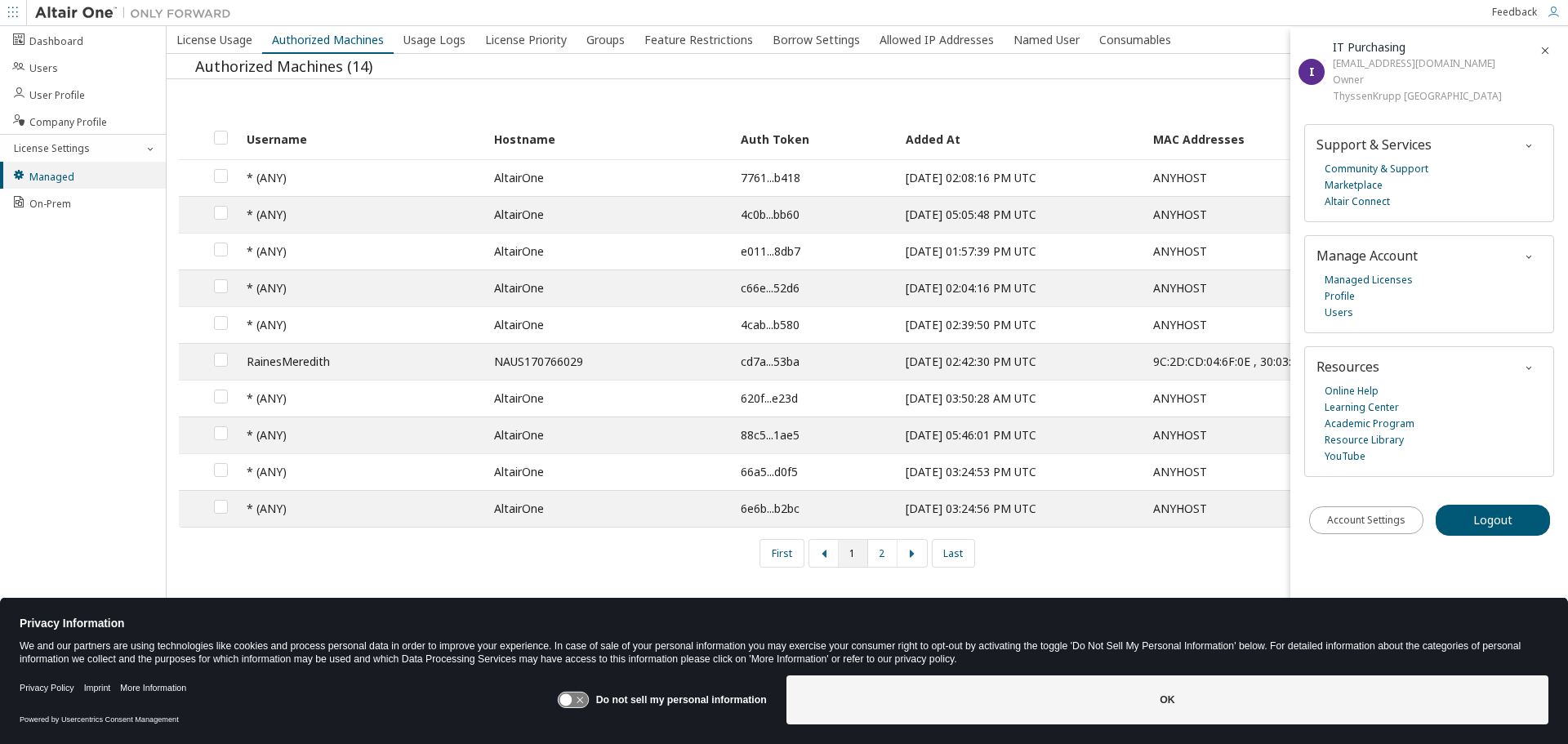 click on "License Usage Authorized Machines Usage Logs License Priority Groups Feature Restrictions Borrow Settings Allowed IP Addresses Named User Consumables" at bounding box center [867, 40] 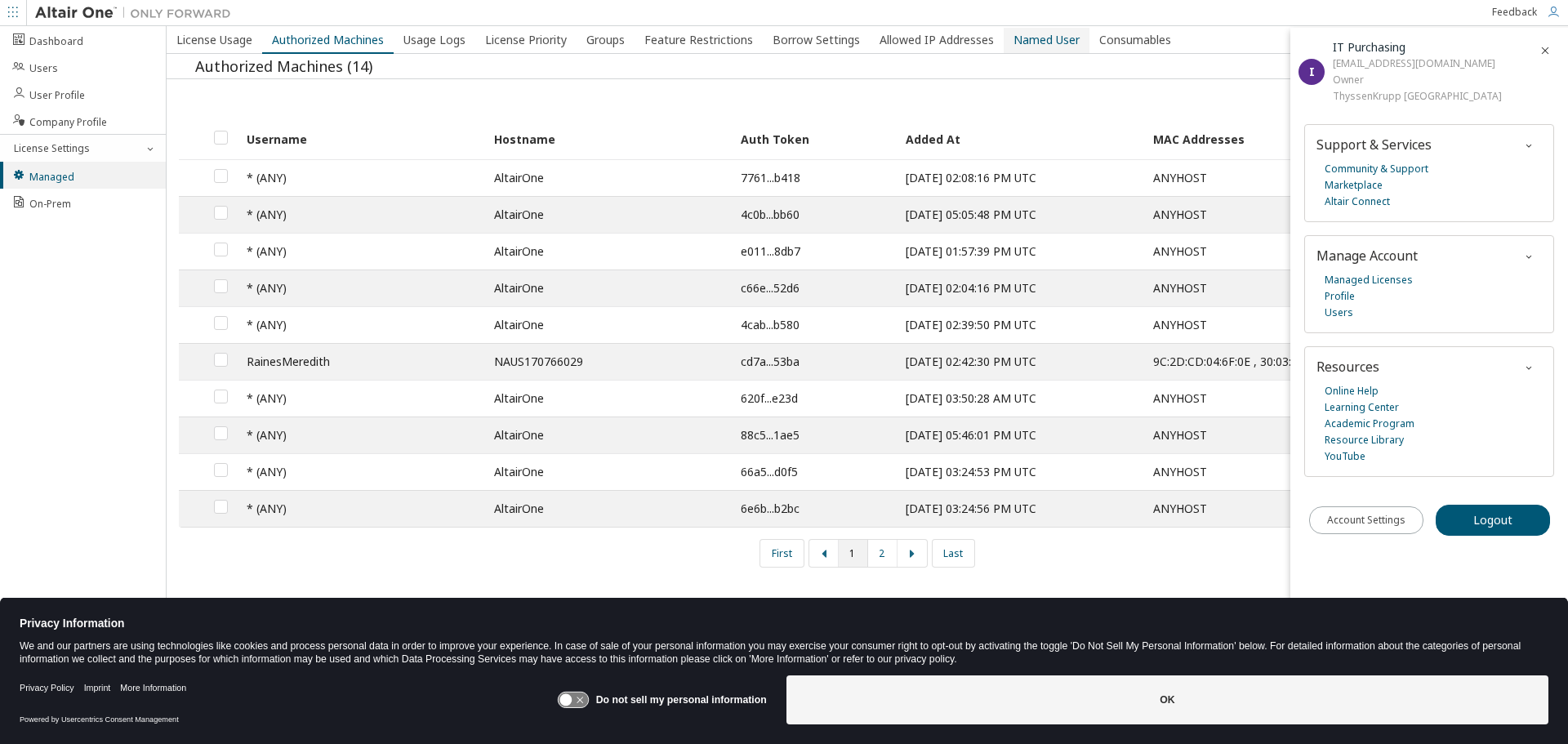click on "Named User" at bounding box center (1046, 40) 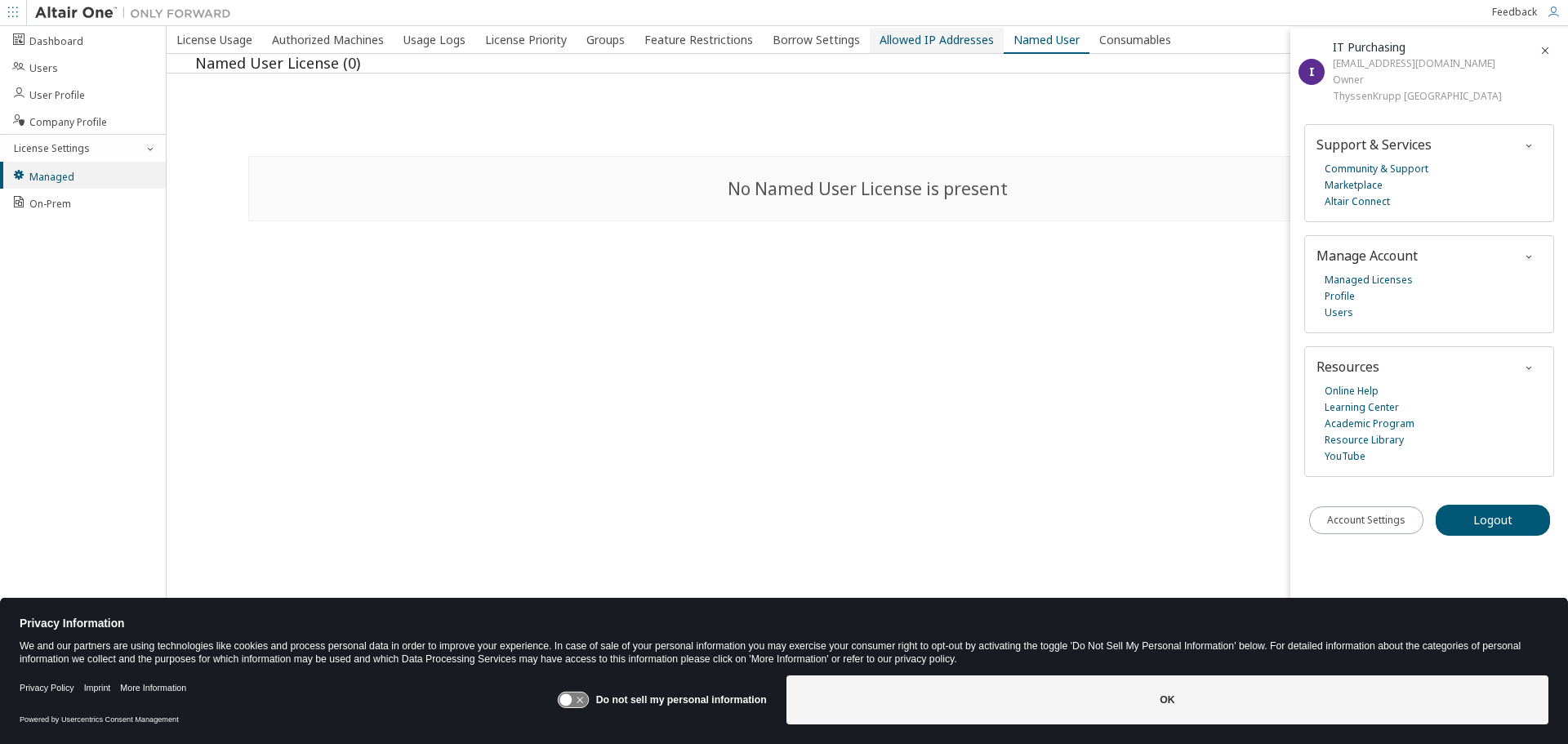 click on "Allowed IP Addresses" at bounding box center (937, 40) 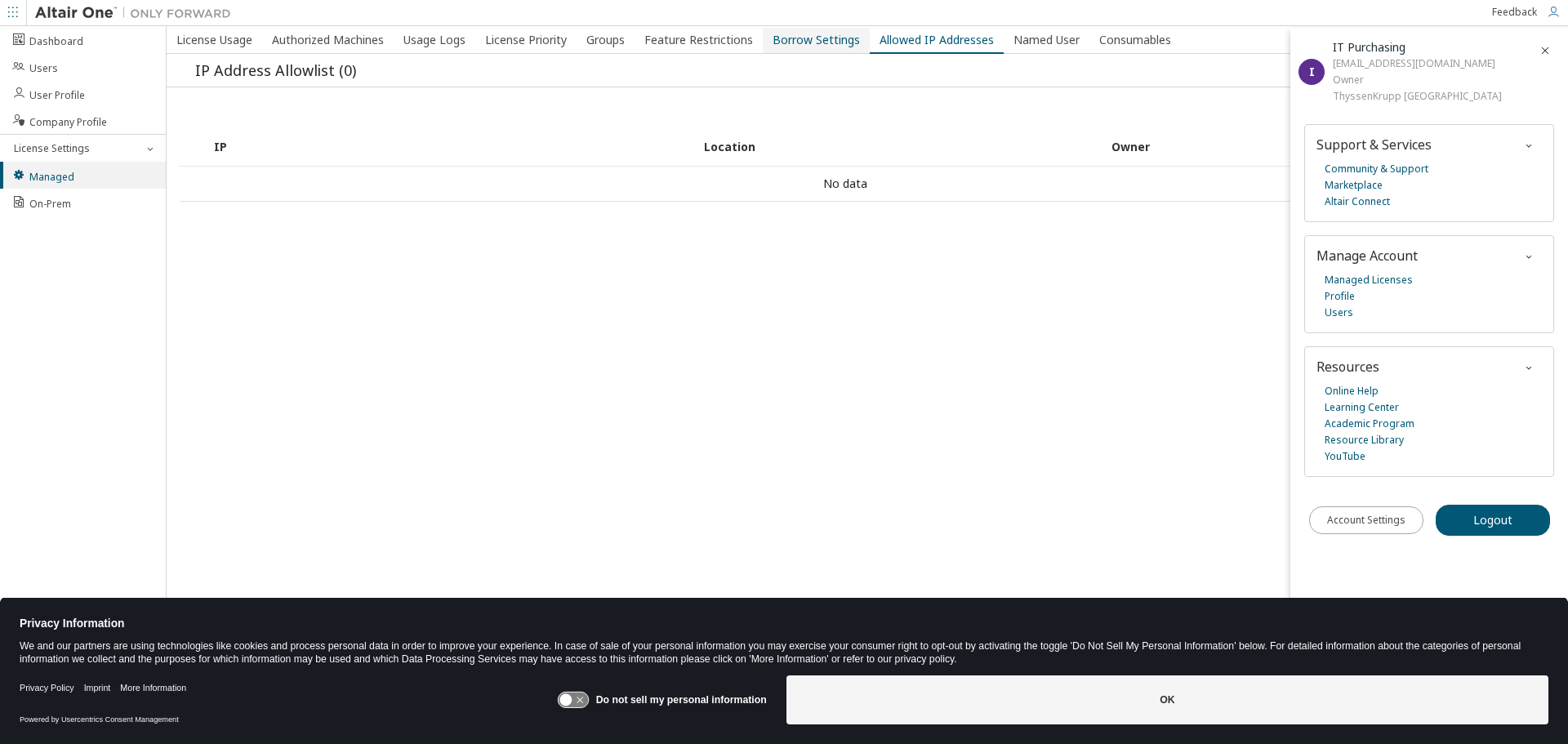 click on "Borrow Settings" at bounding box center (816, 40) 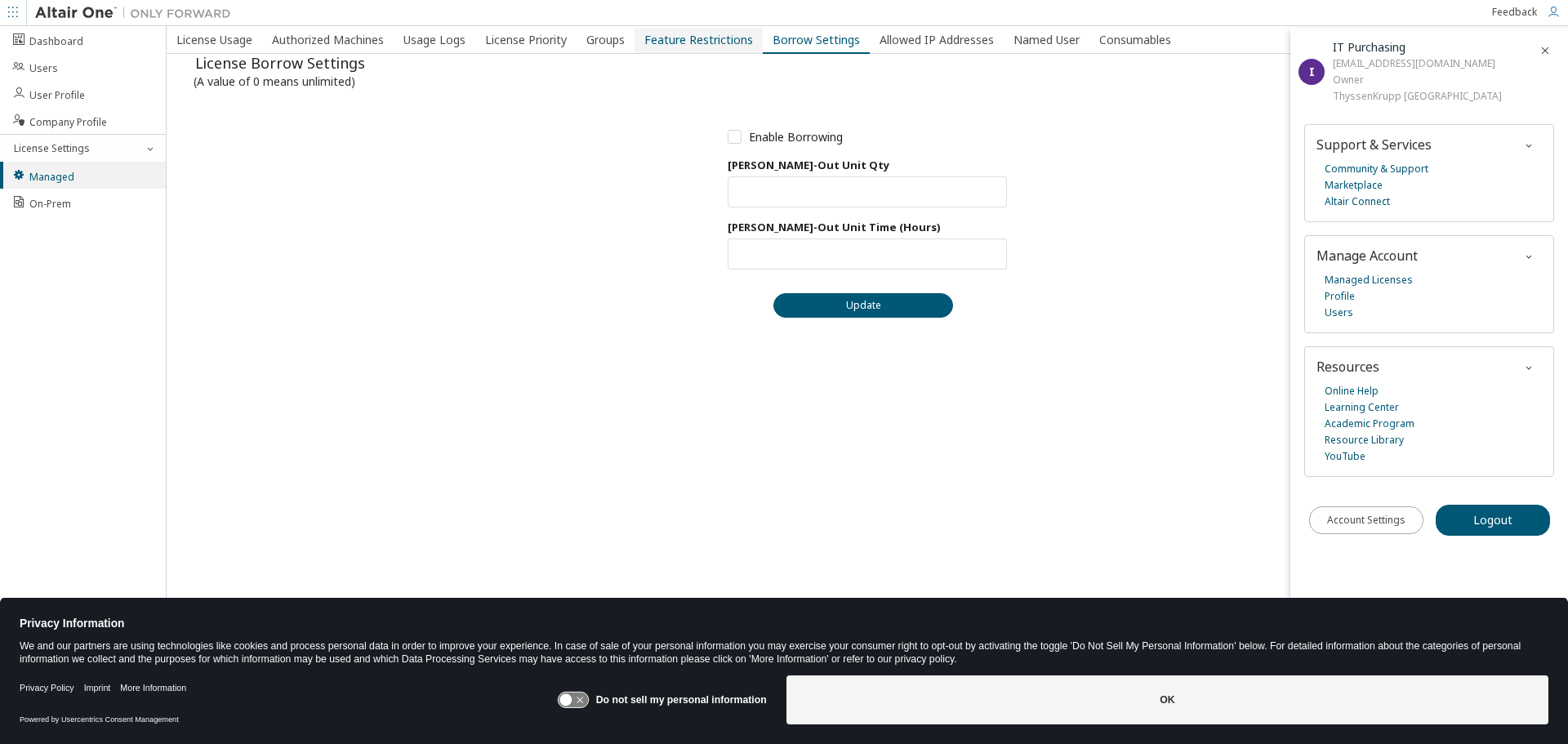 click on "Feature Restrictions" at bounding box center (698, 40) 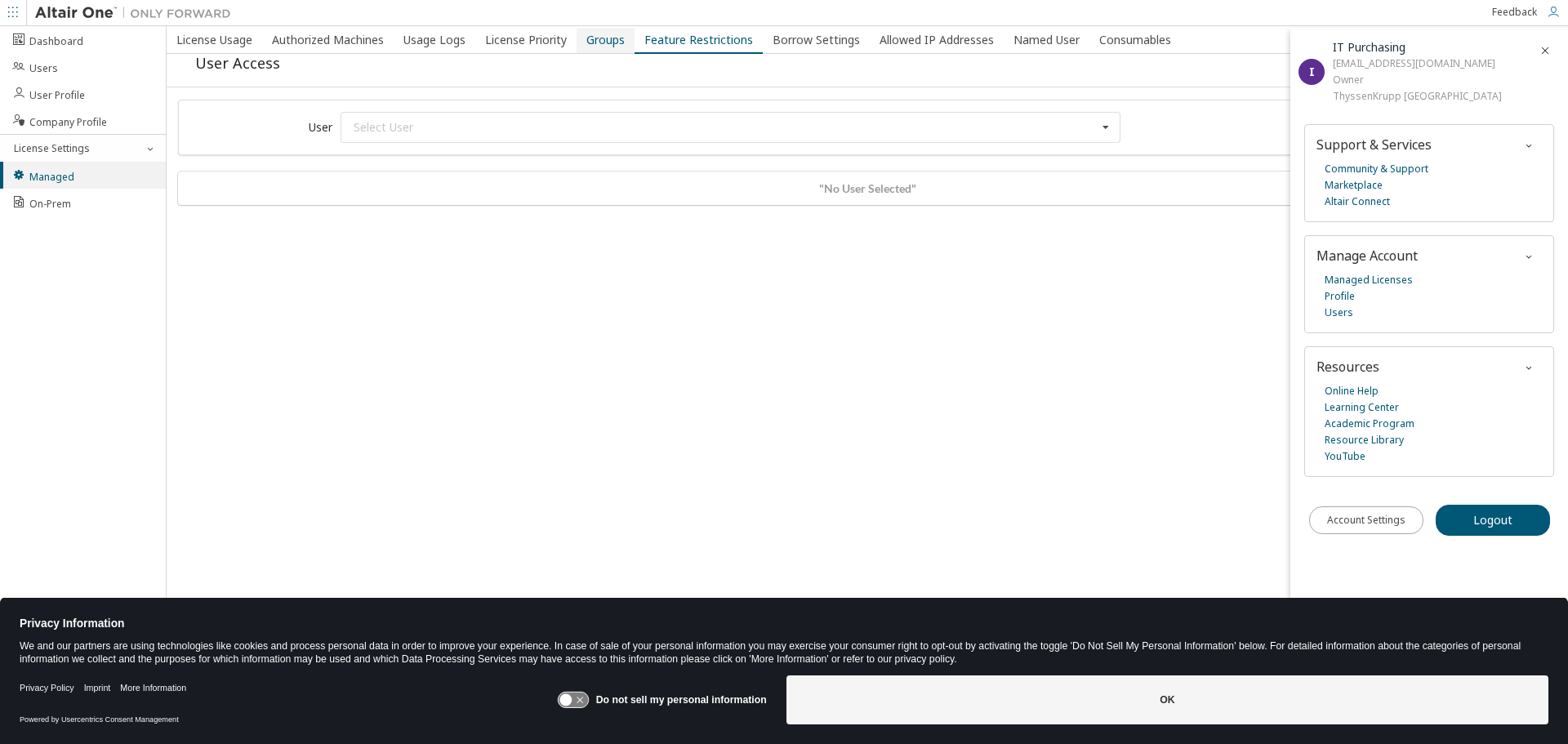 click on "Groups" at bounding box center (605, 40) 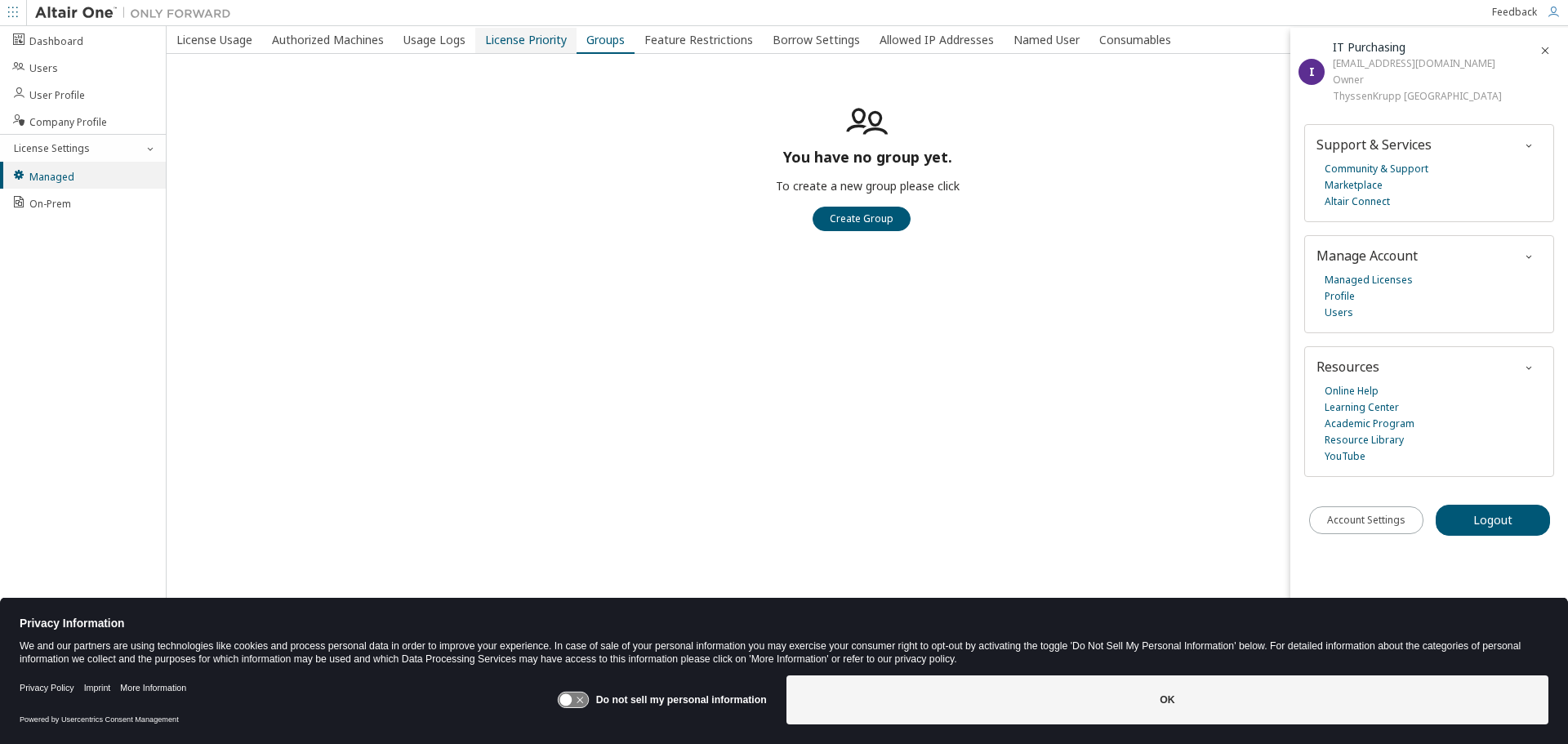 click on "License Priority" at bounding box center [526, 40] 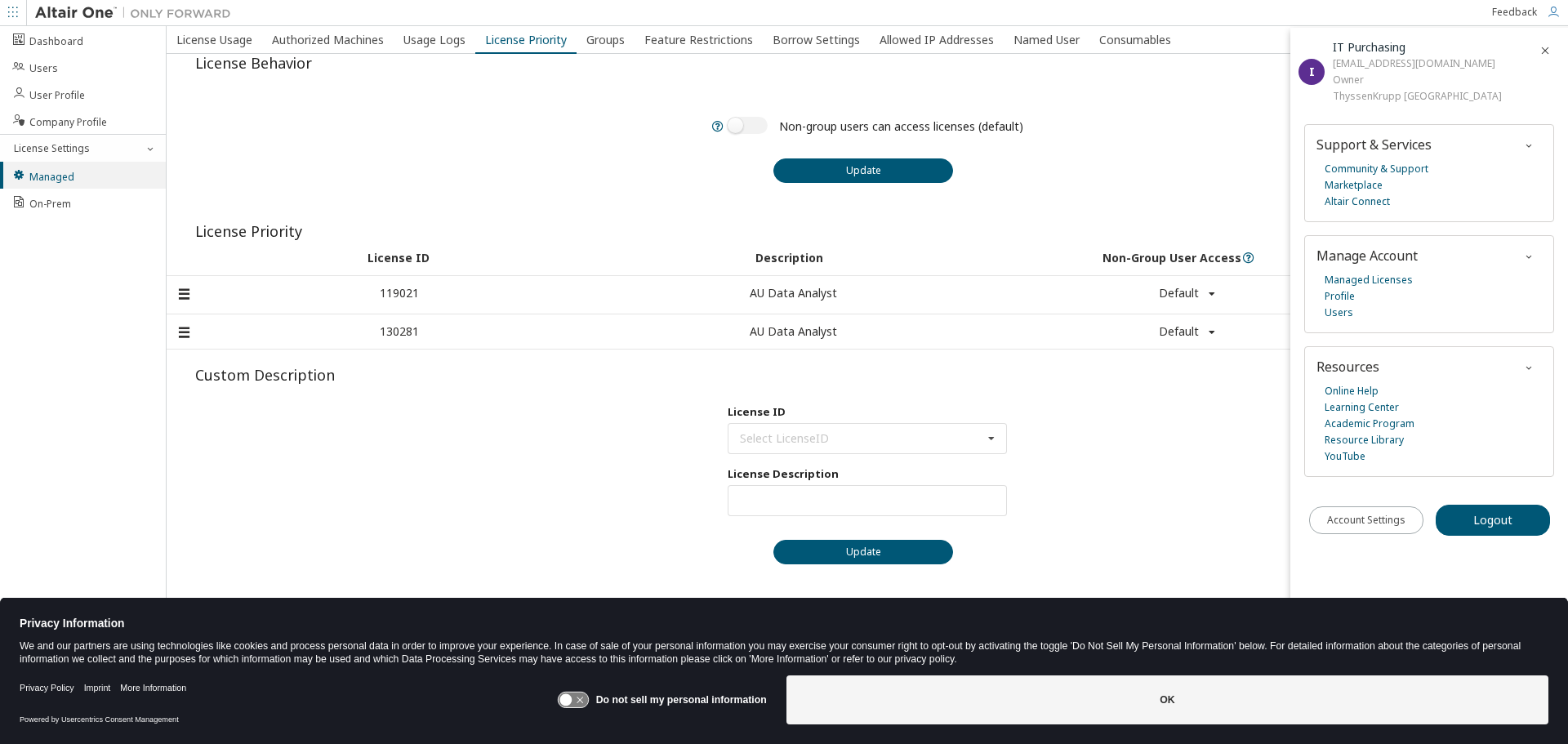 click on "Default" at bounding box center (1178, 293) 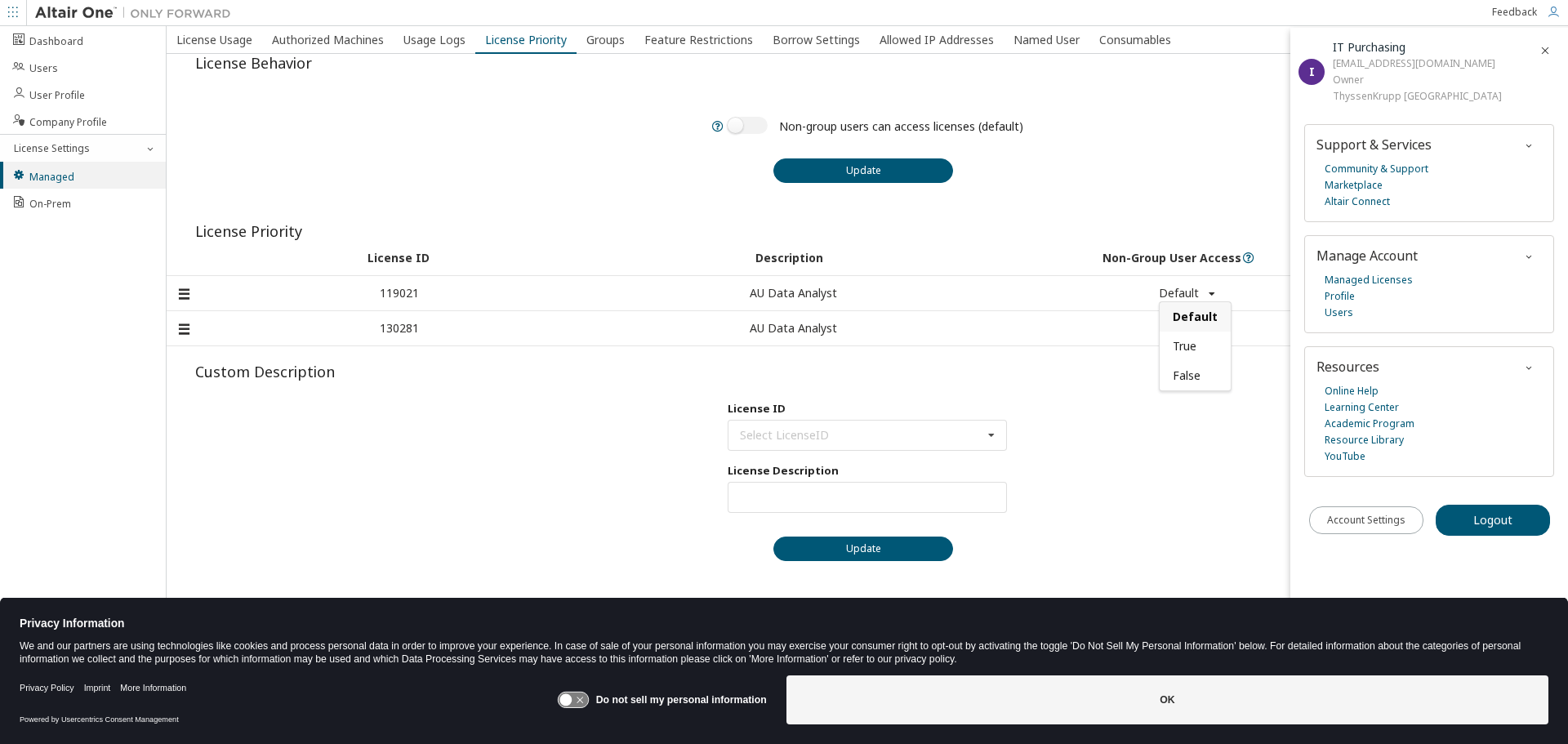 click on "Update" at bounding box center [867, 164] 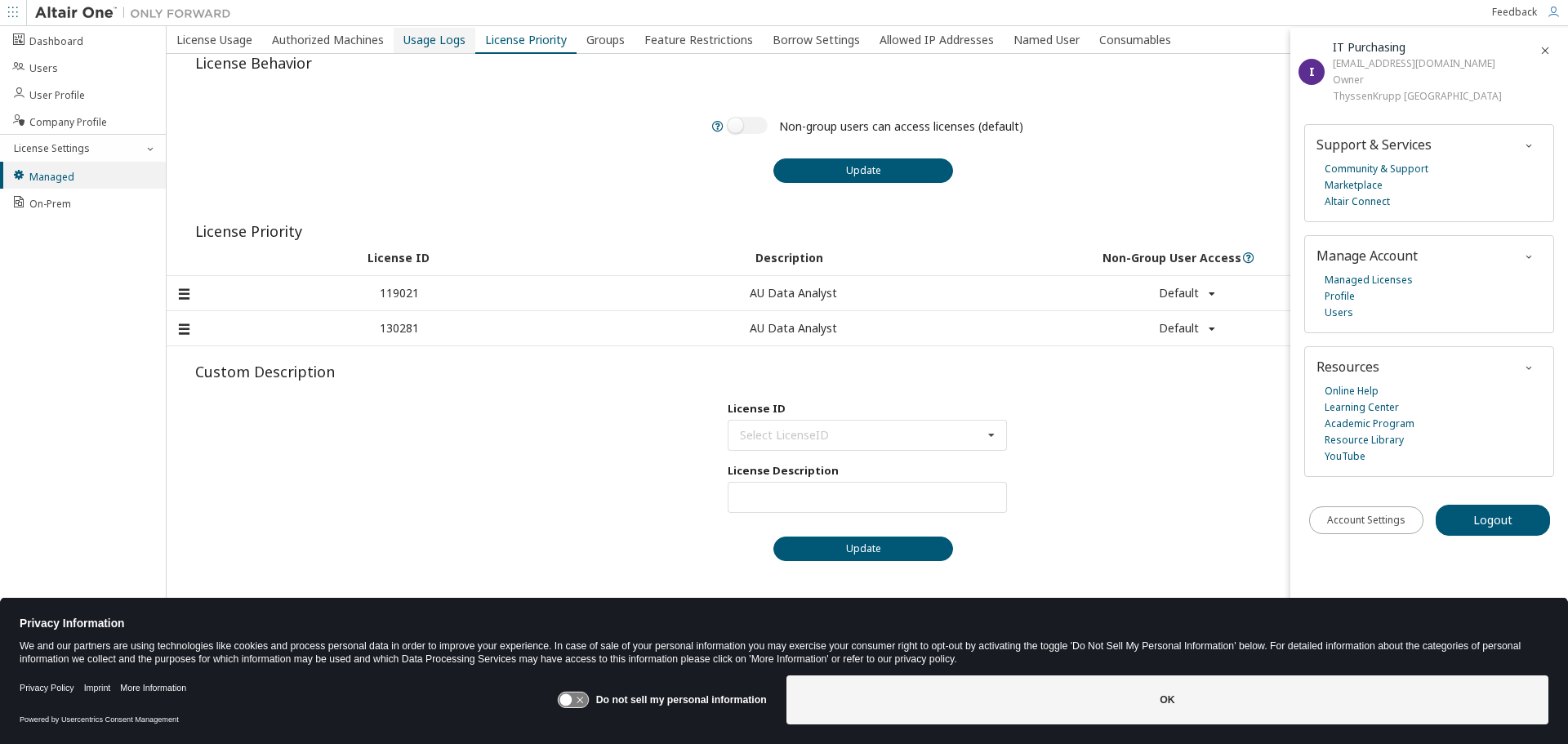 click on "Usage Logs" at bounding box center [434, 40] 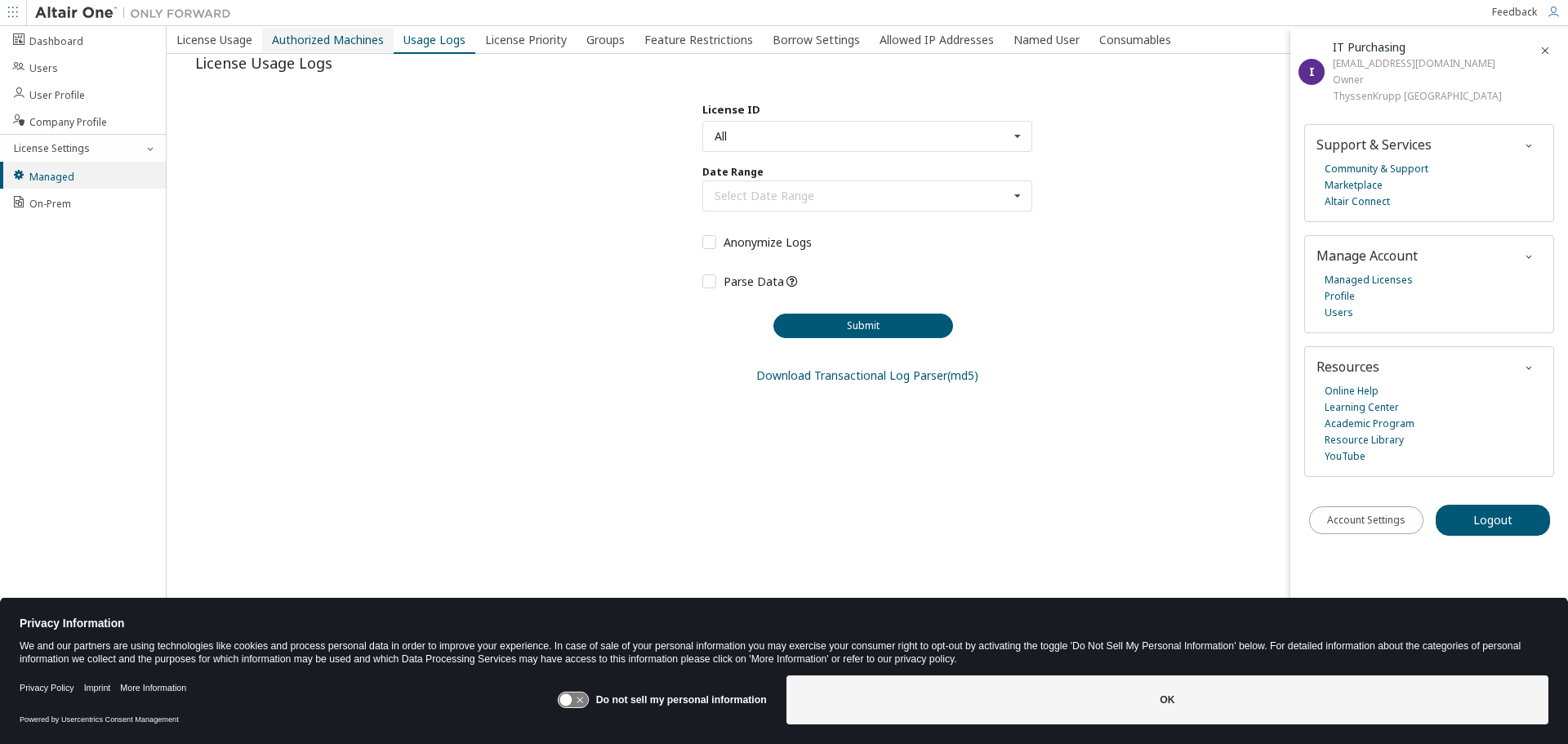click on "Authorized Machines" at bounding box center (327, 40) 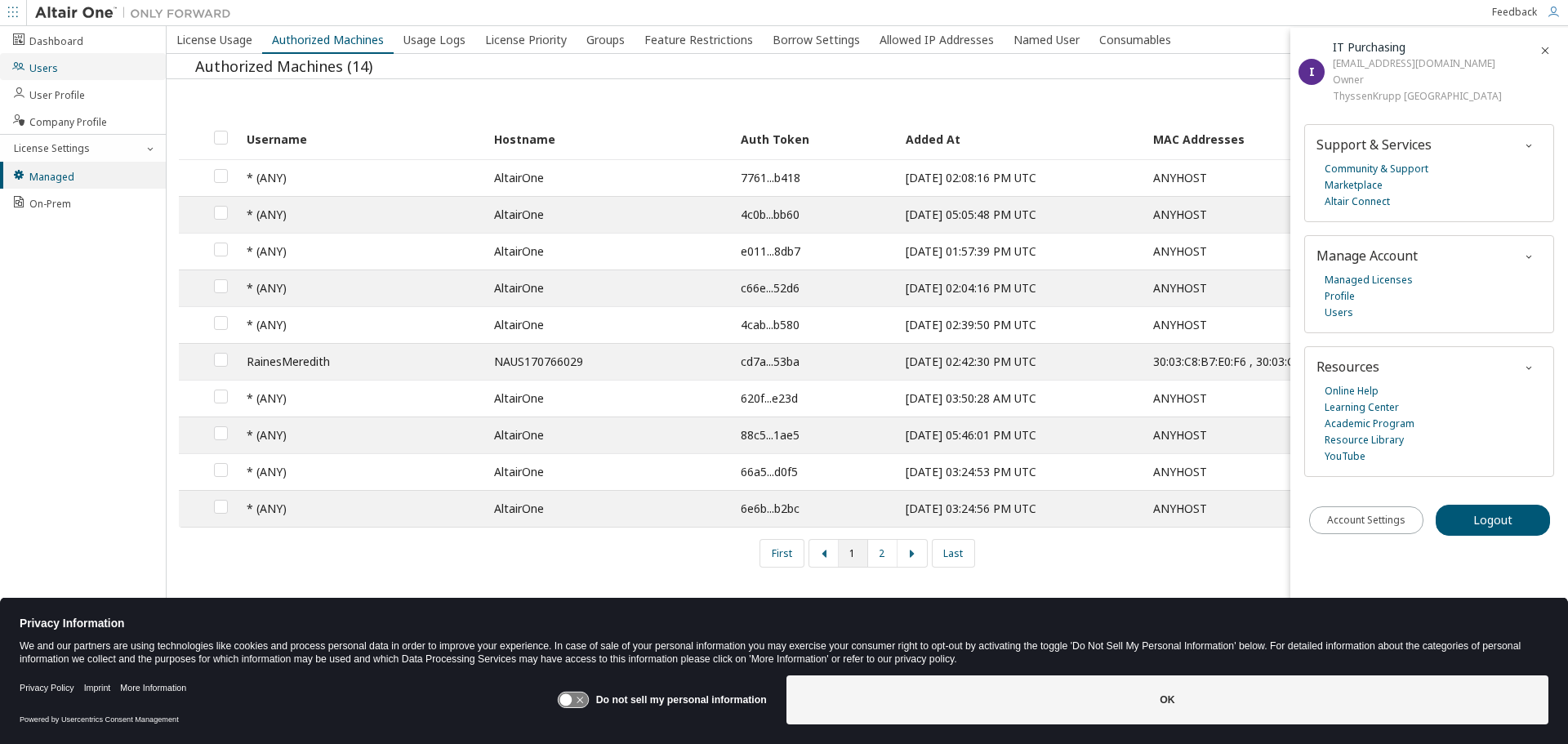 click on "Users" at bounding box center [82, 66] 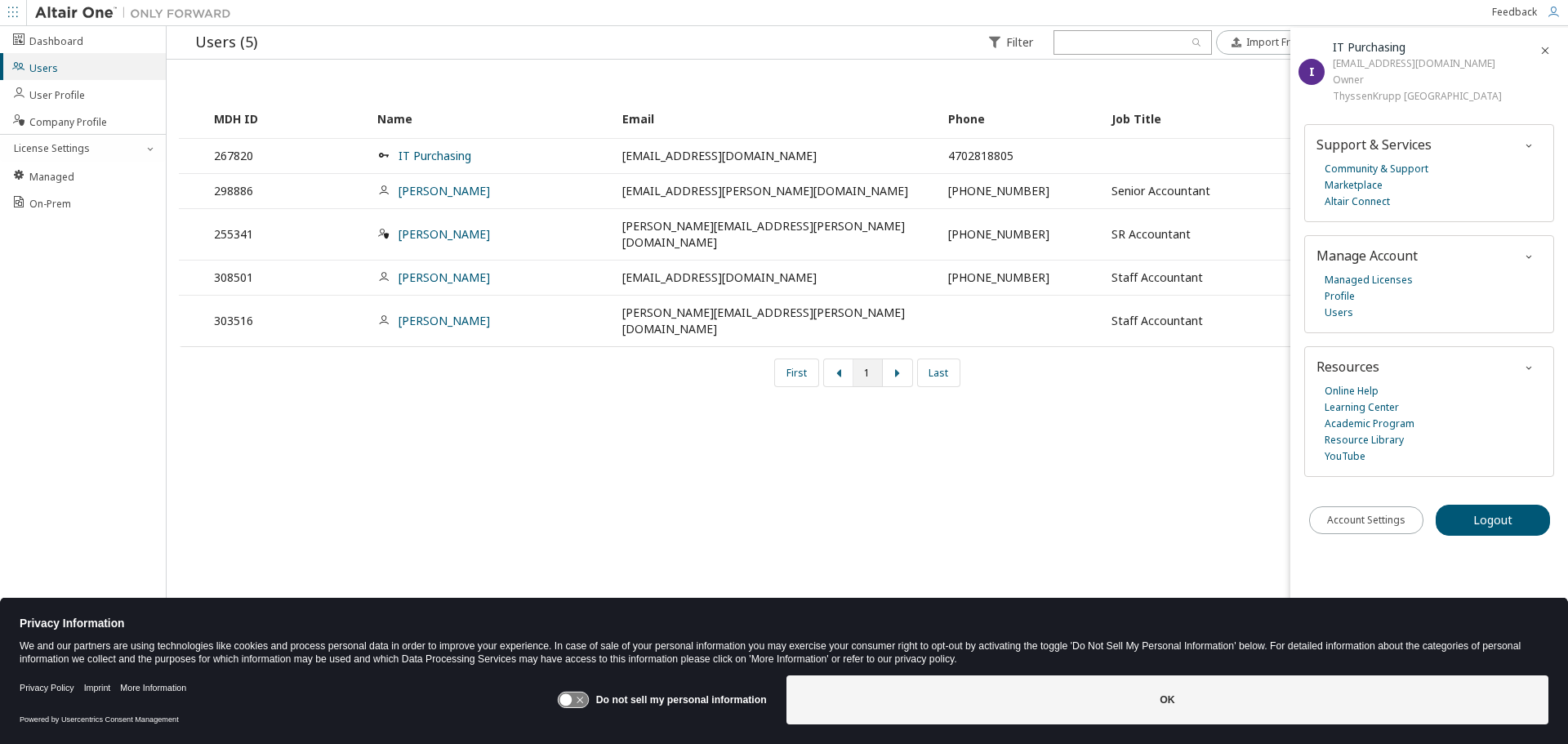 click on "[PHONE_NUMBER]" at bounding box center (1021, 277) 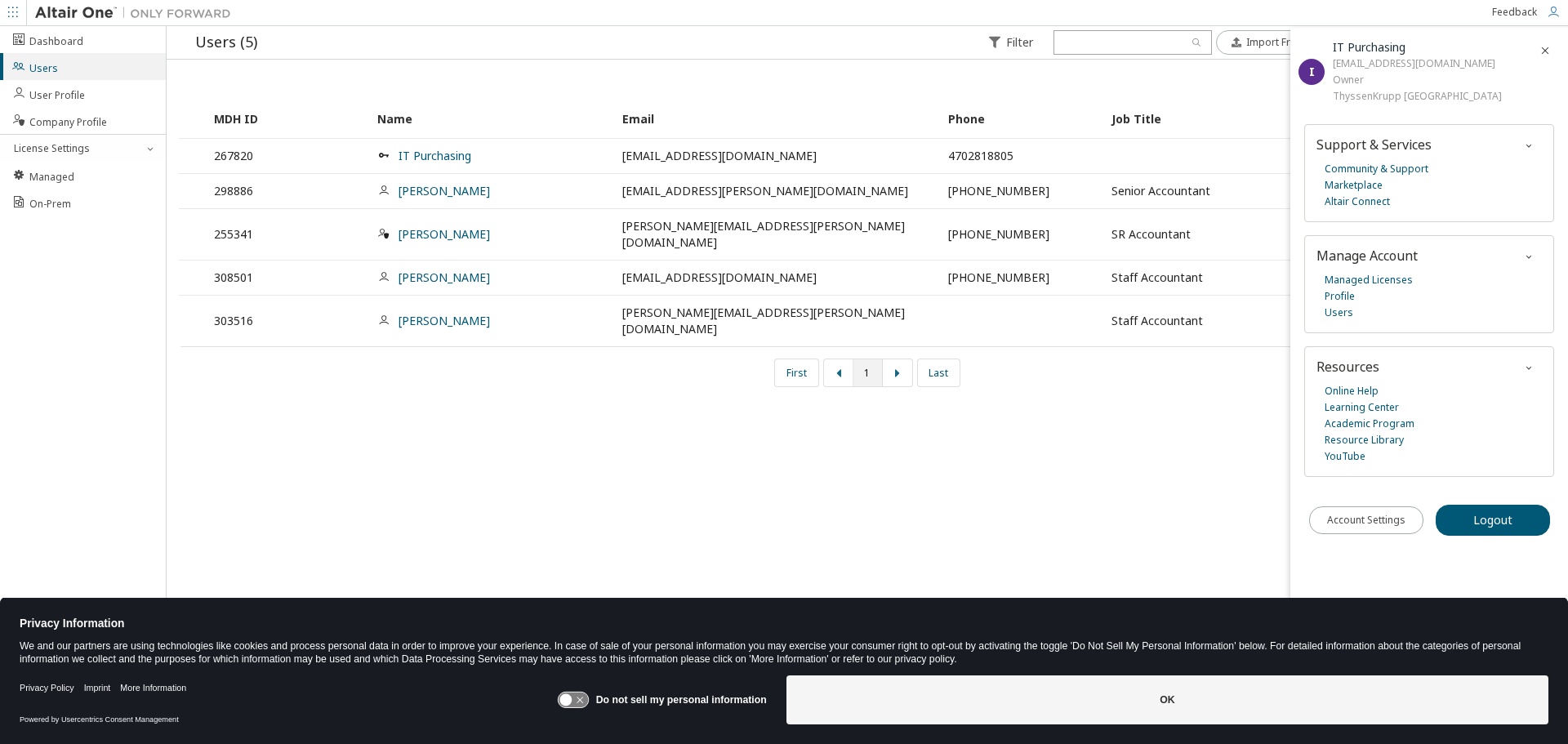 click on "308501" at bounding box center (287, 277) 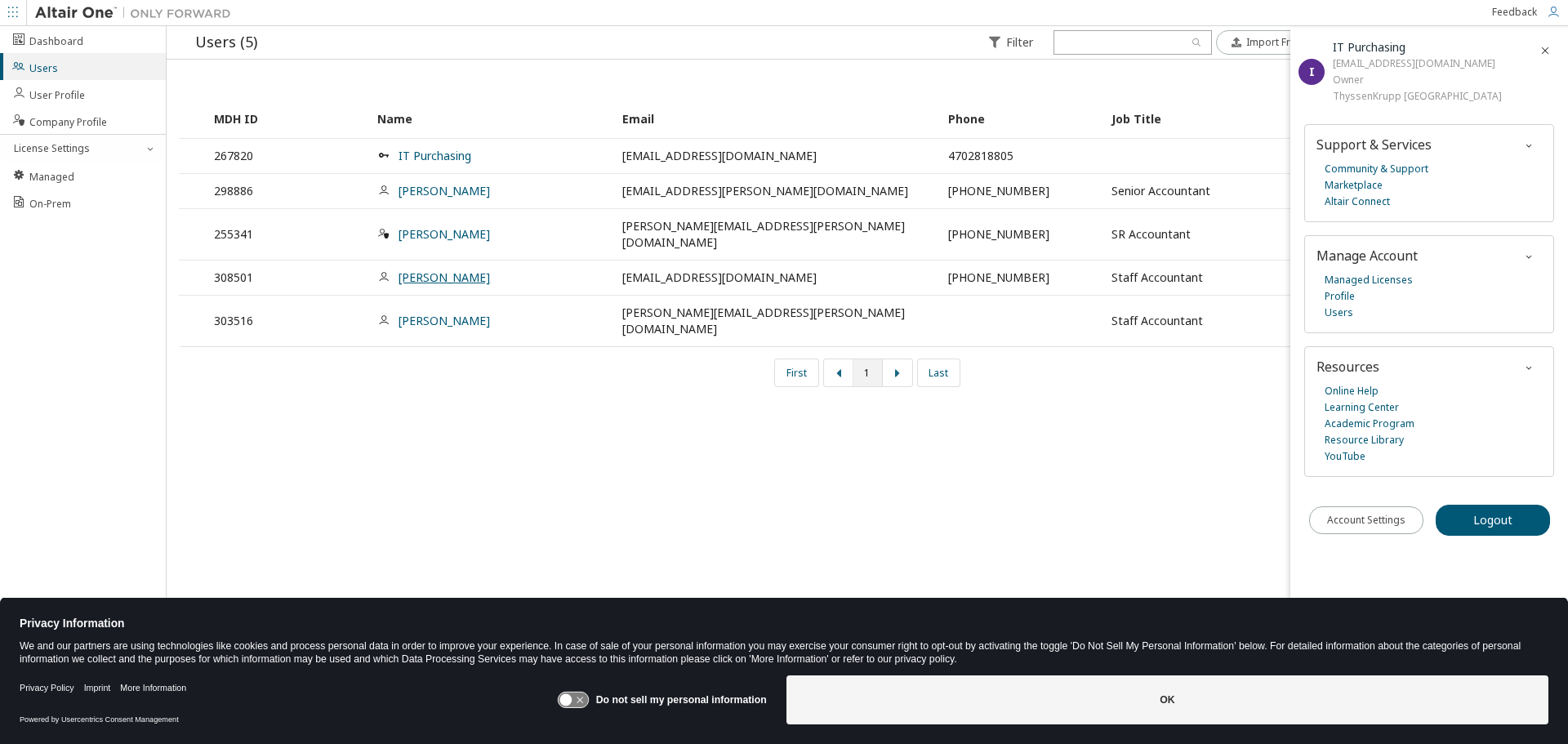 click on "[PERSON_NAME]" at bounding box center (444, 277) 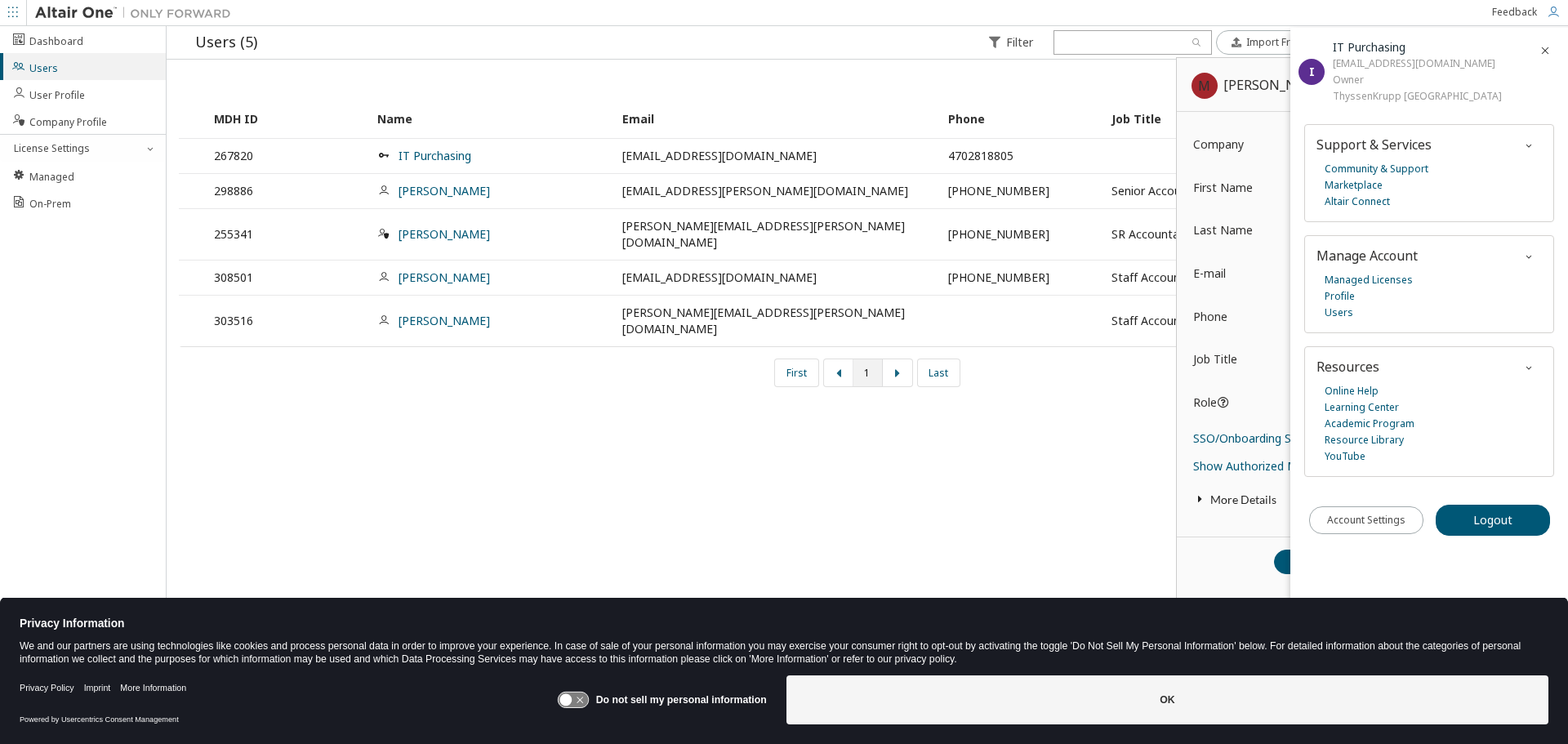 click at bounding box center (1545, 51) 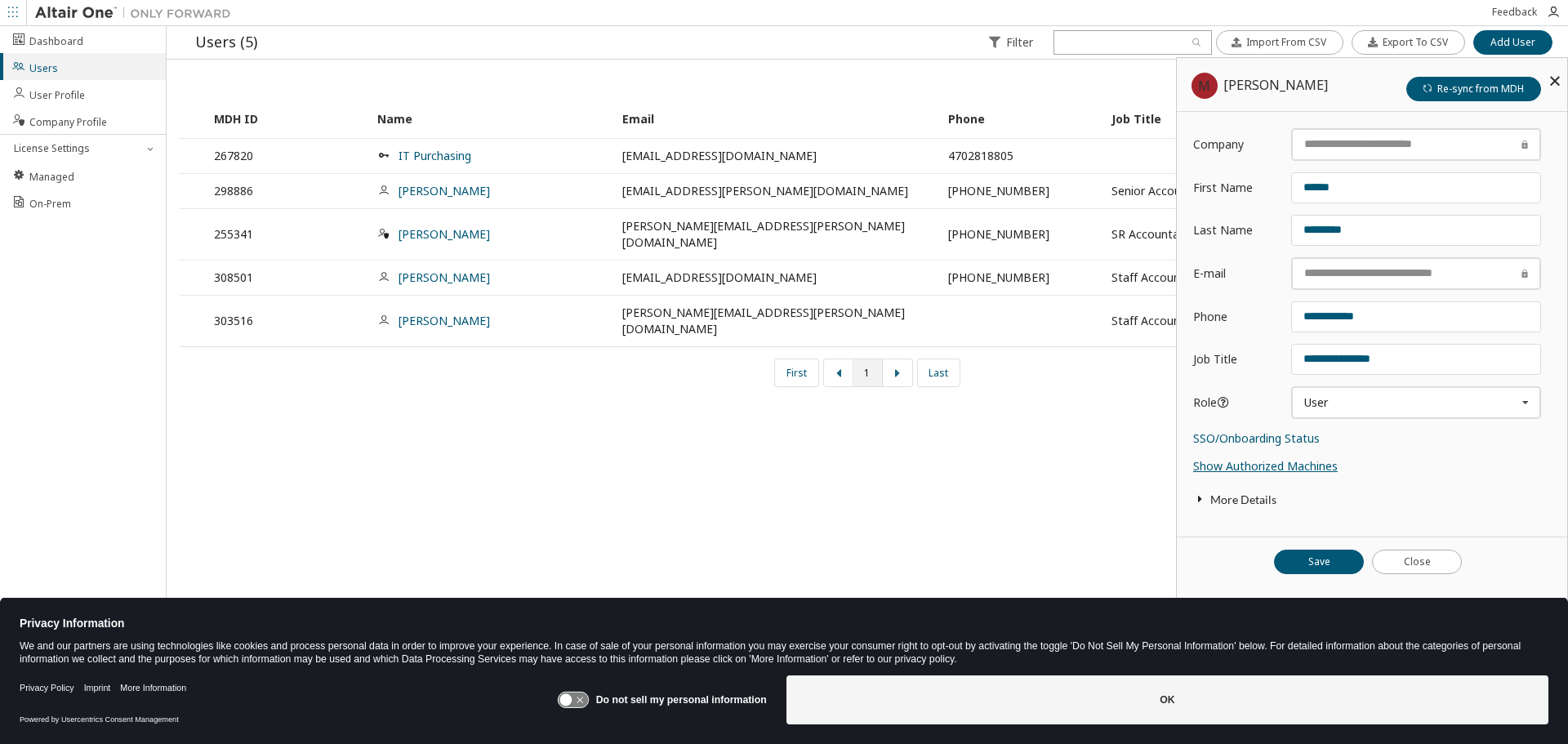 click on "Show Authorized Machines" at bounding box center [1265, 466] 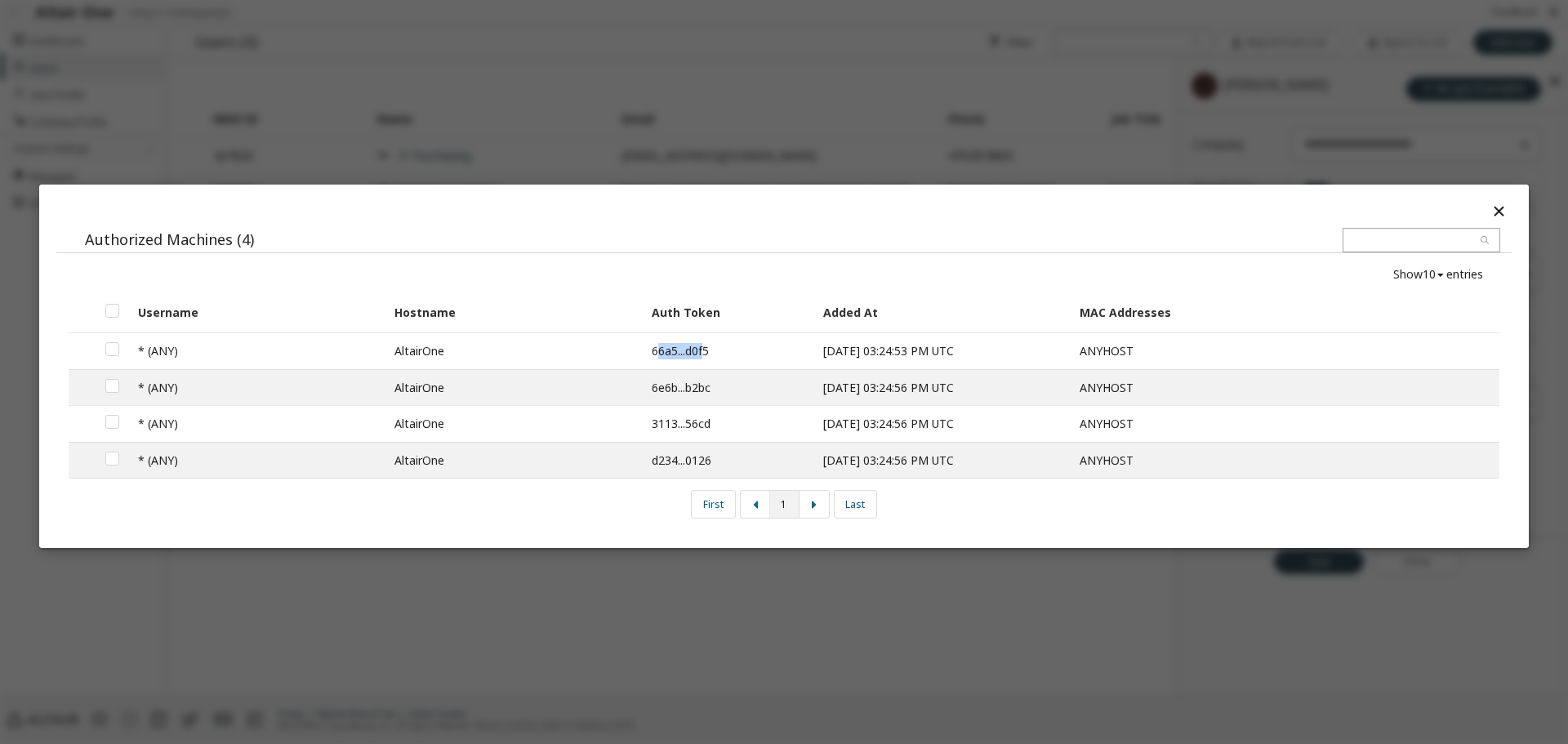 drag, startPoint x: 703, startPoint y: 343, endPoint x: 660, endPoint y: 352, distance: 43.931765 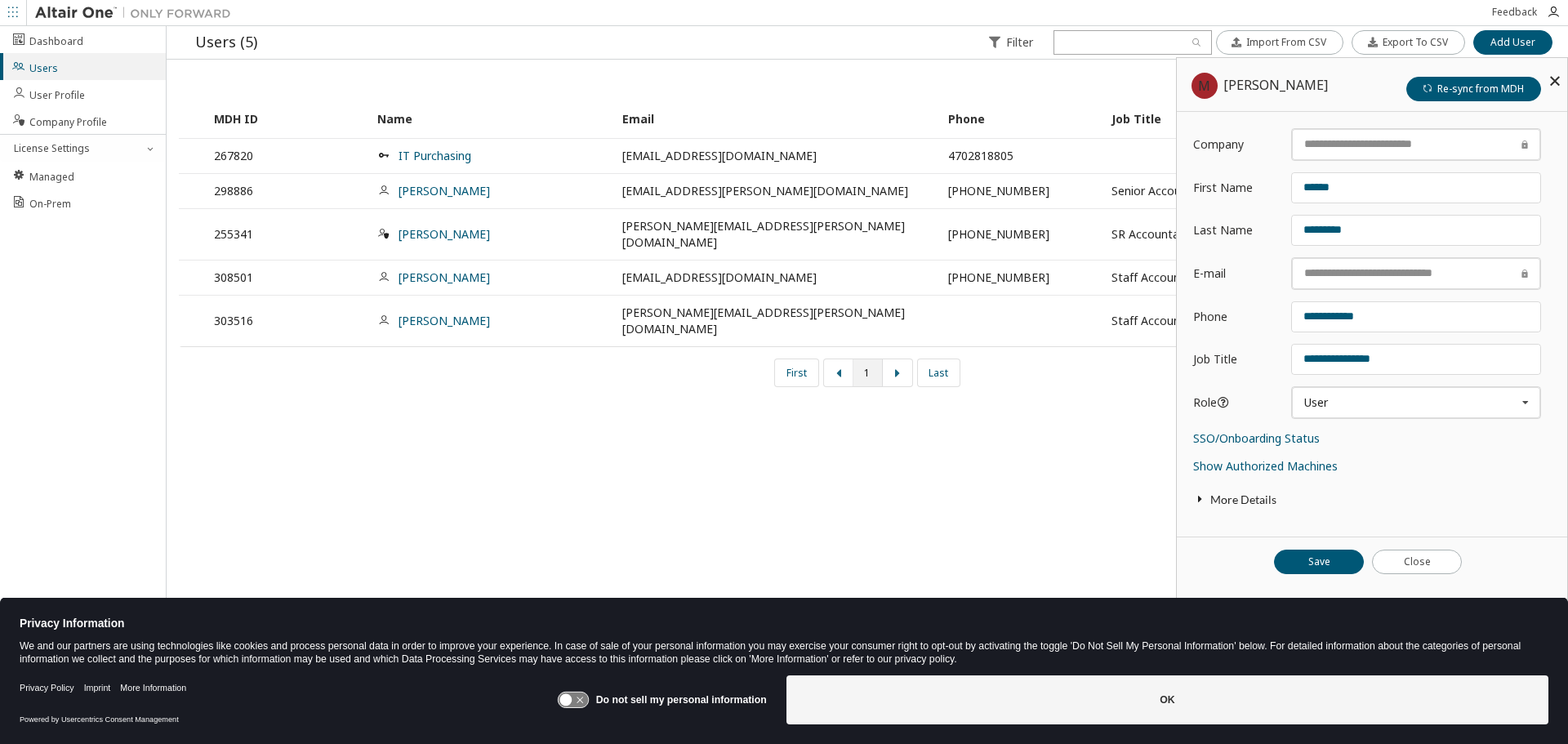 click on "More Details" at bounding box center (1372, 500) 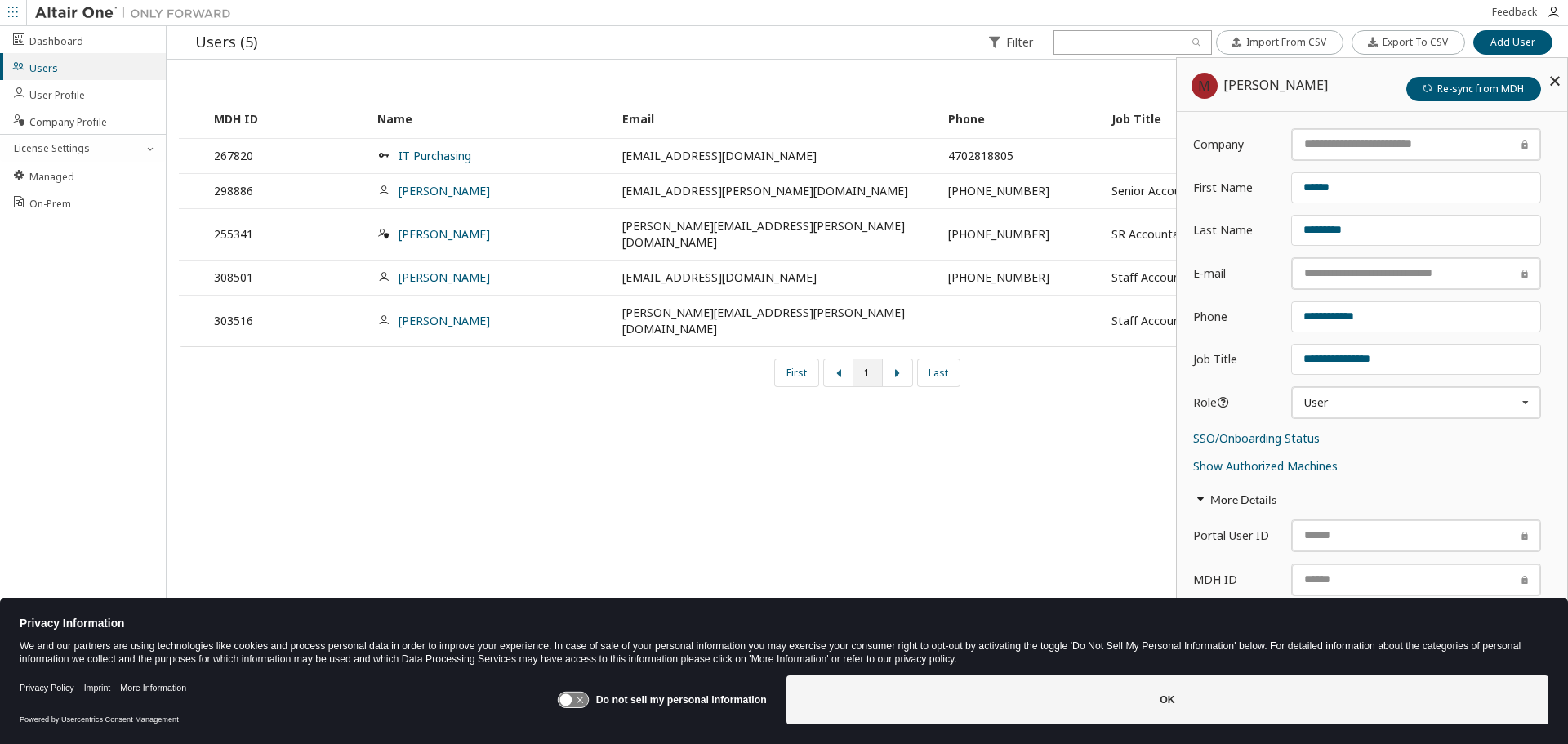 scroll, scrollTop: 18, scrollLeft: 0, axis: vertical 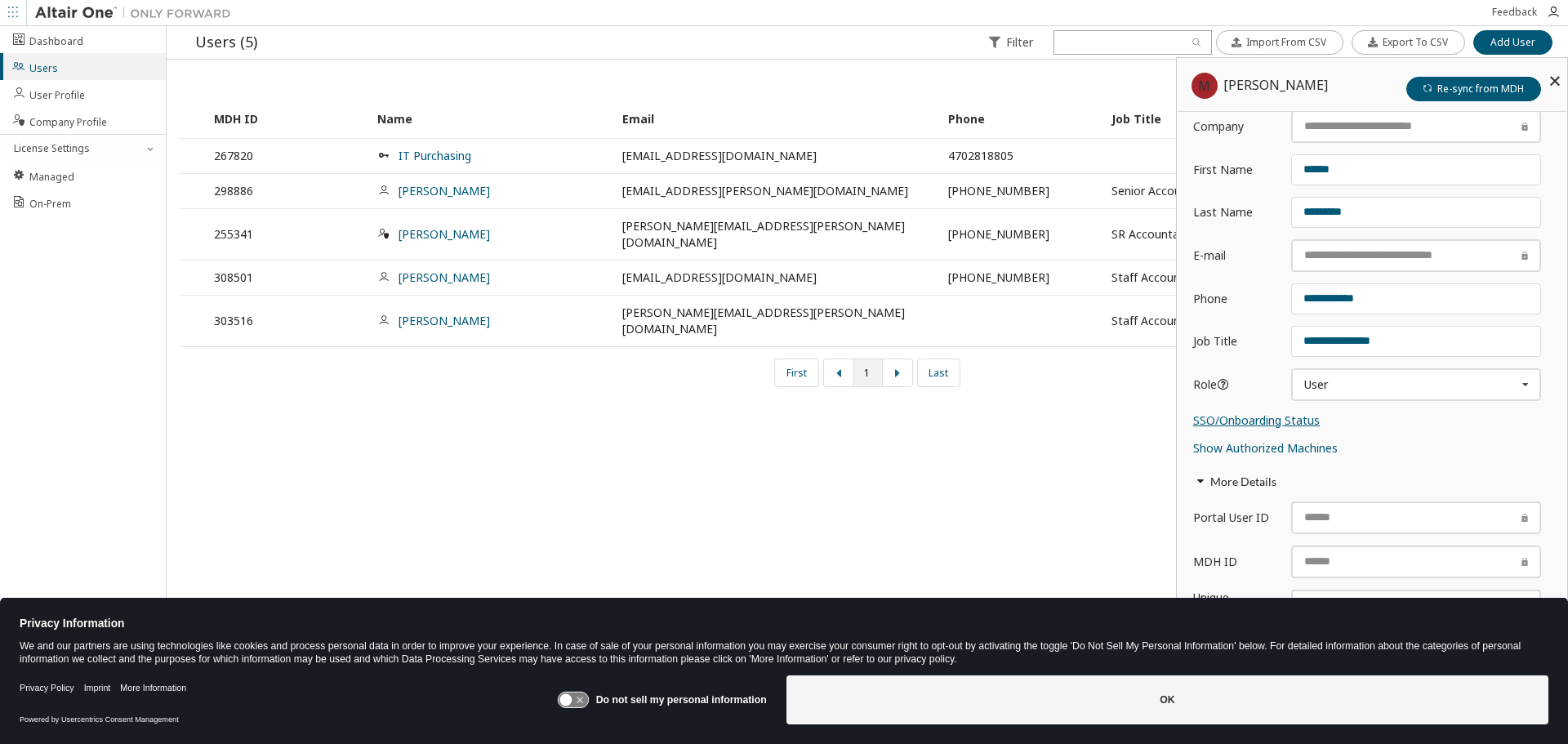 click on "SSO/Onboarding Status" at bounding box center [1256, 420] 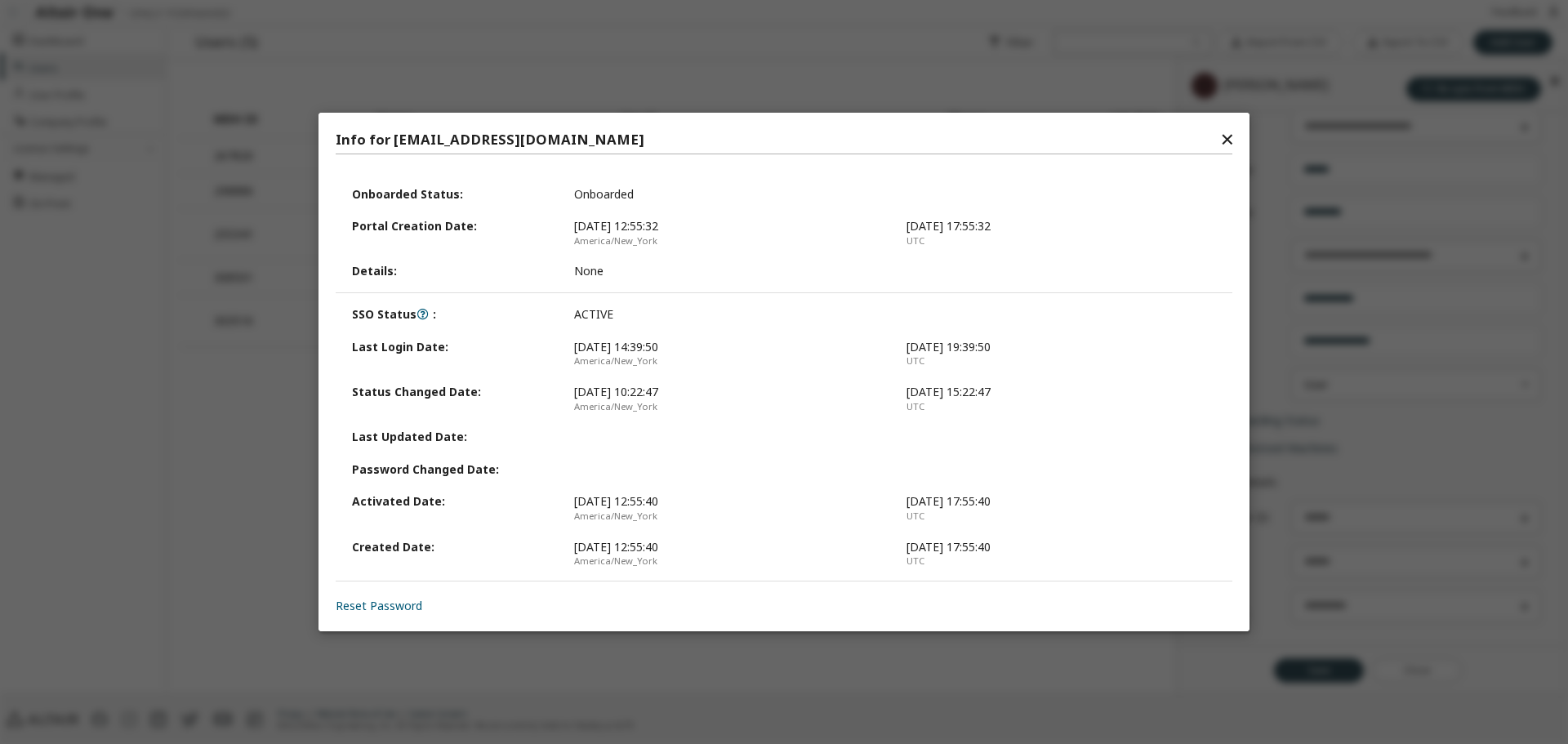 click on "Info for [EMAIL_ADDRESS][DOMAIN_NAME] ✕ Onboarded Status : Onboarded Portal Creation Date : [DATE] 12:55:32 [GEOGRAPHIC_DATA]/New_York [DATE] 17:55:32 UTC Details : None SSO Status  : ACTIVE Last Login Date : [DATE] 14:39:50 America/New_York [DATE] 19:39:50 UTC Status Changed Date : [DATE] 10:22:47 America/New_York [DATE] 15:22:47 UTC Last Updated Date : Password Changed Date : Activated Date : [DATE] 12:55:40 [GEOGRAPHIC_DATA]/New_York [DATE] 17:55:40 UTC Created Date : [DATE] 12:55:40 [GEOGRAPHIC_DATA]/New_York [DATE] 17:55:40 UTC Reset Password Close" at bounding box center (784, 372) 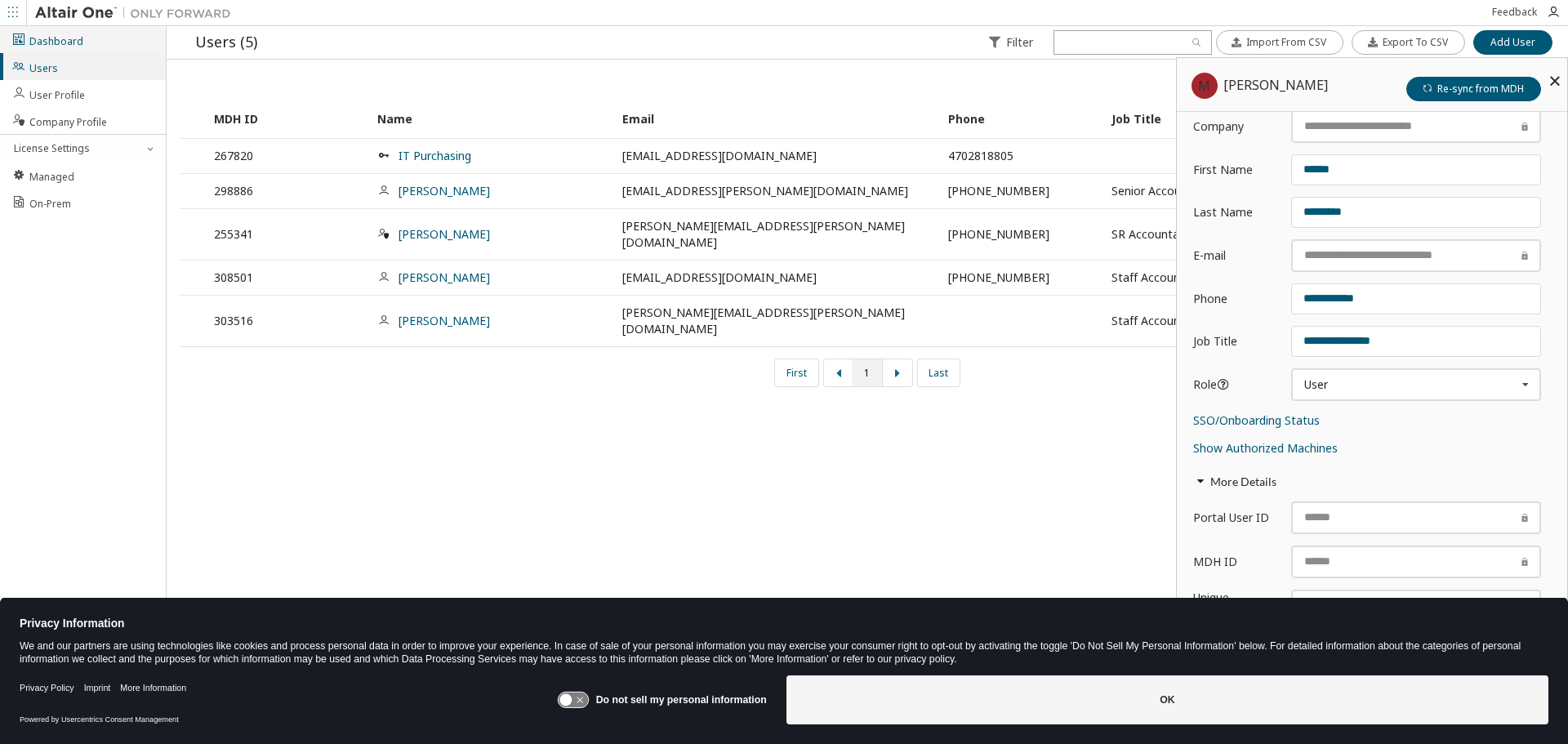click on "Dashboard" at bounding box center [82, 39] 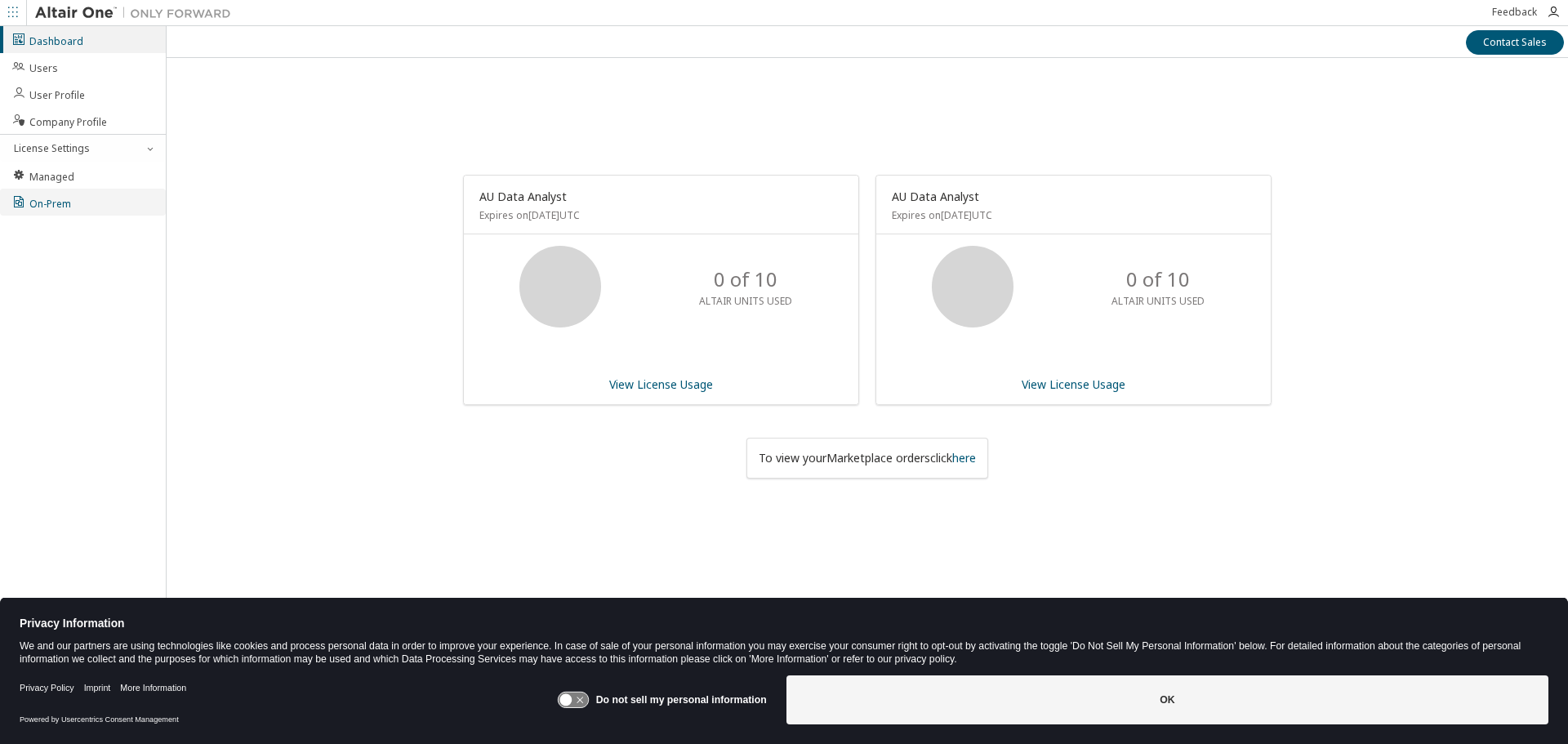 click on "On-Prem" at bounding box center [41, 202] 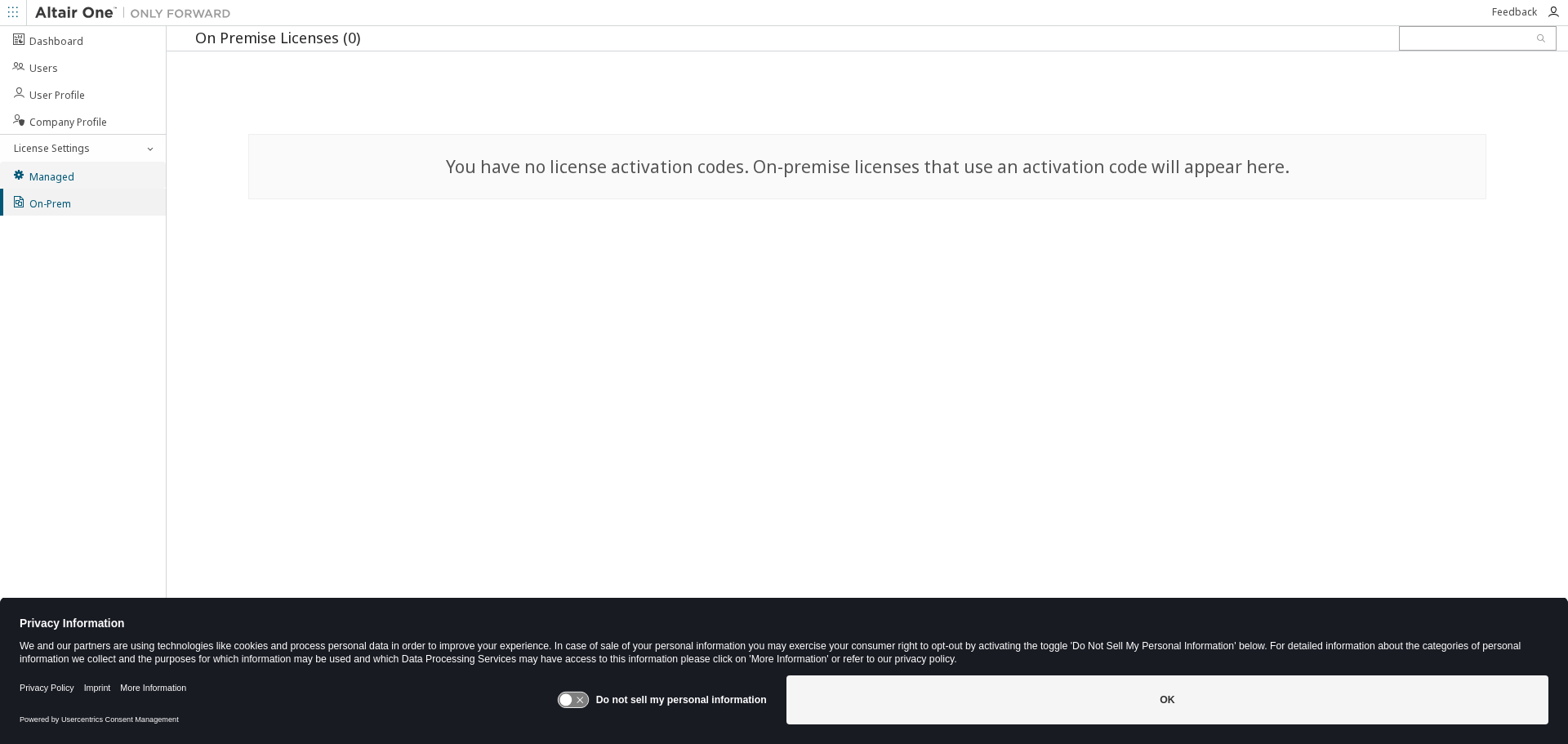 click on "Managed" at bounding box center (42, 175) 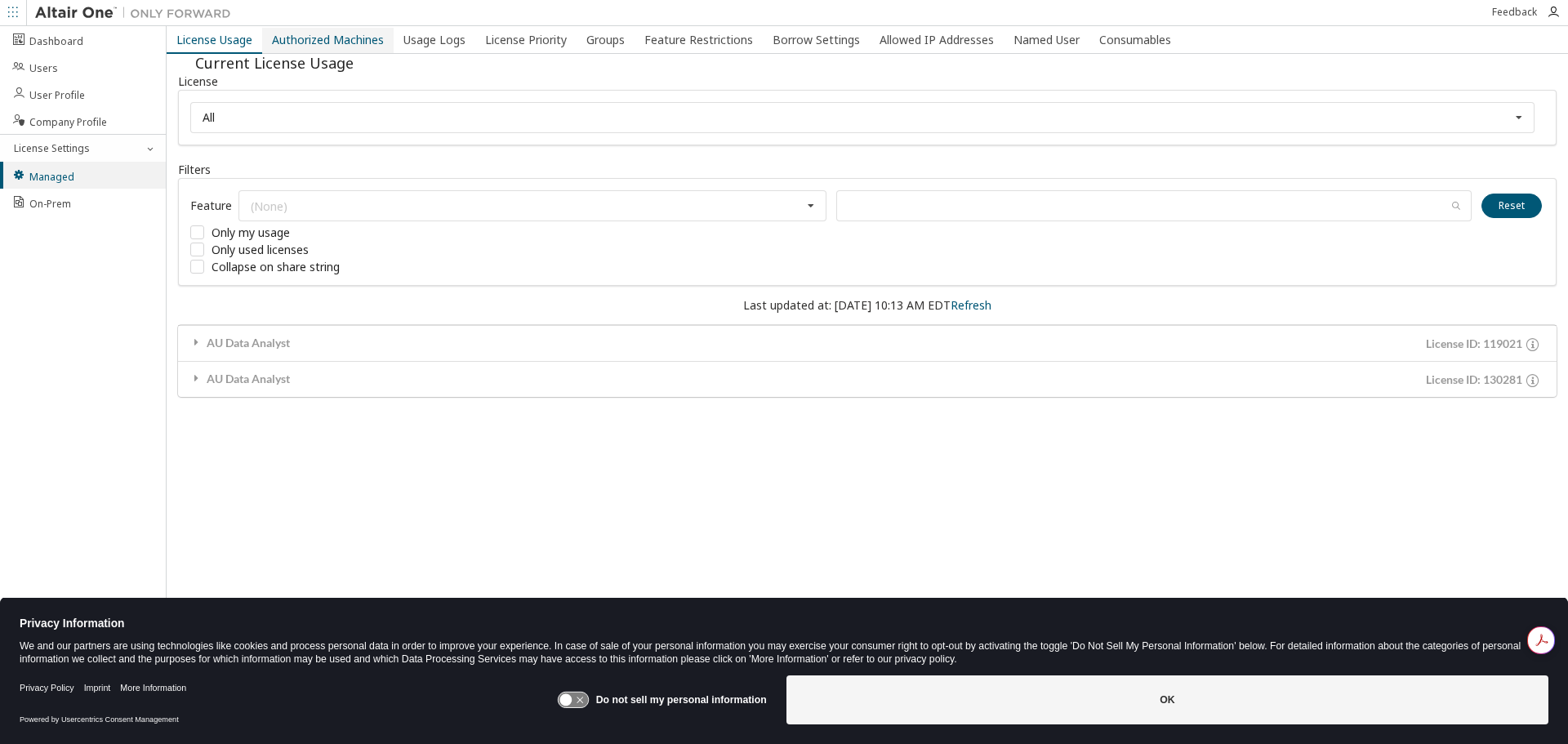 click on "Authorized Machines" at bounding box center (327, 40) 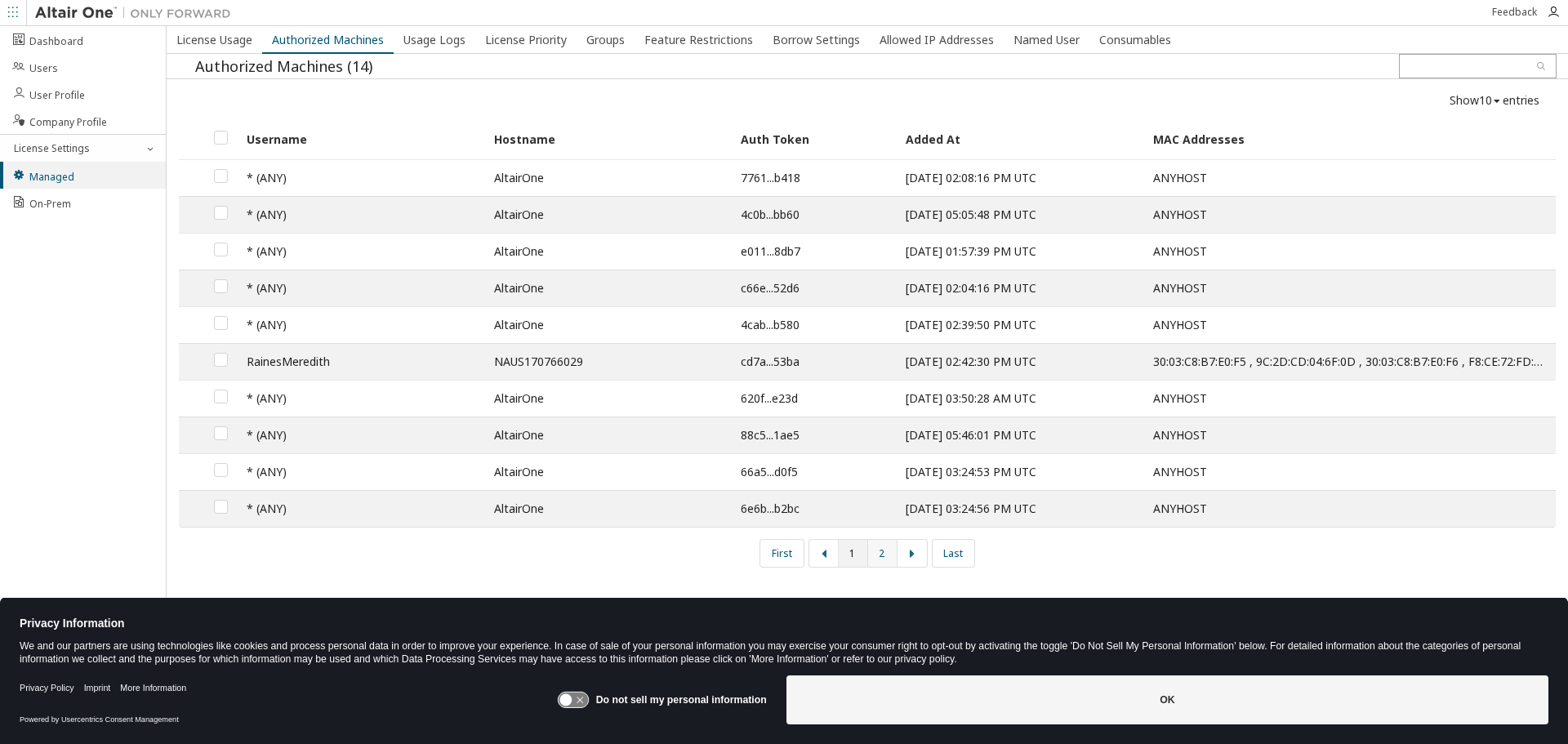 click on "2" at bounding box center (883, 553) 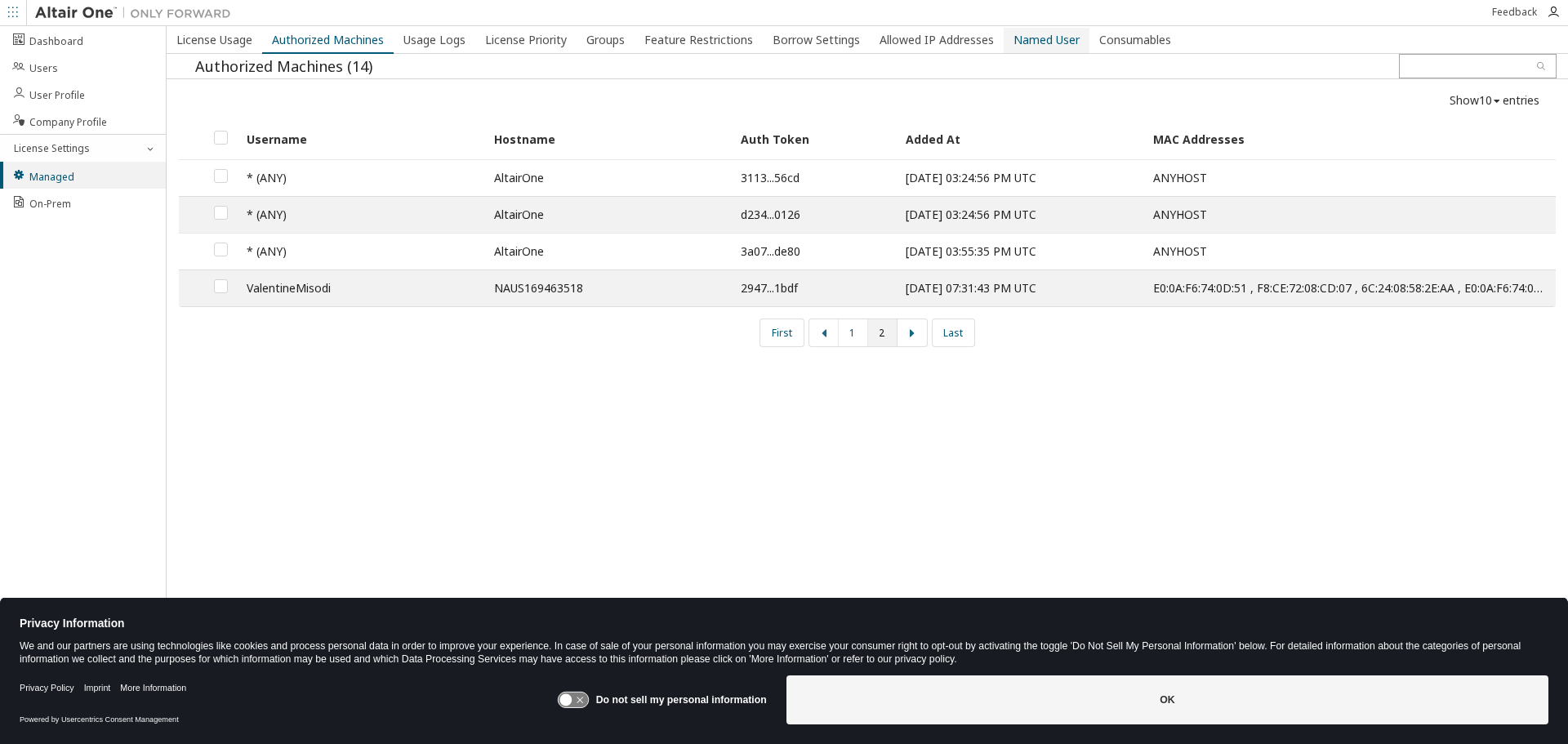 click on "Named User" at bounding box center [1046, 40] 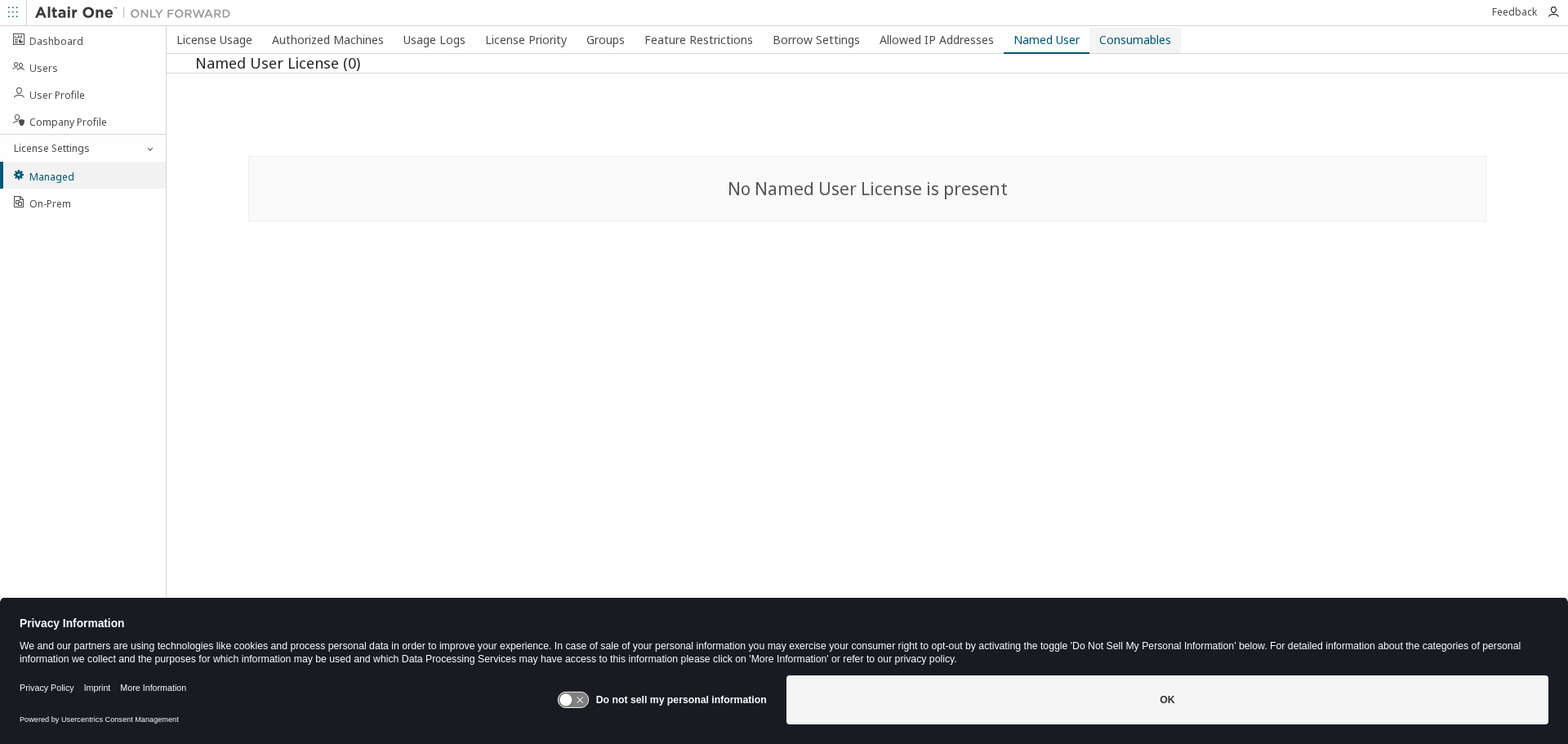 click on "Consumables" at bounding box center [1135, 40] 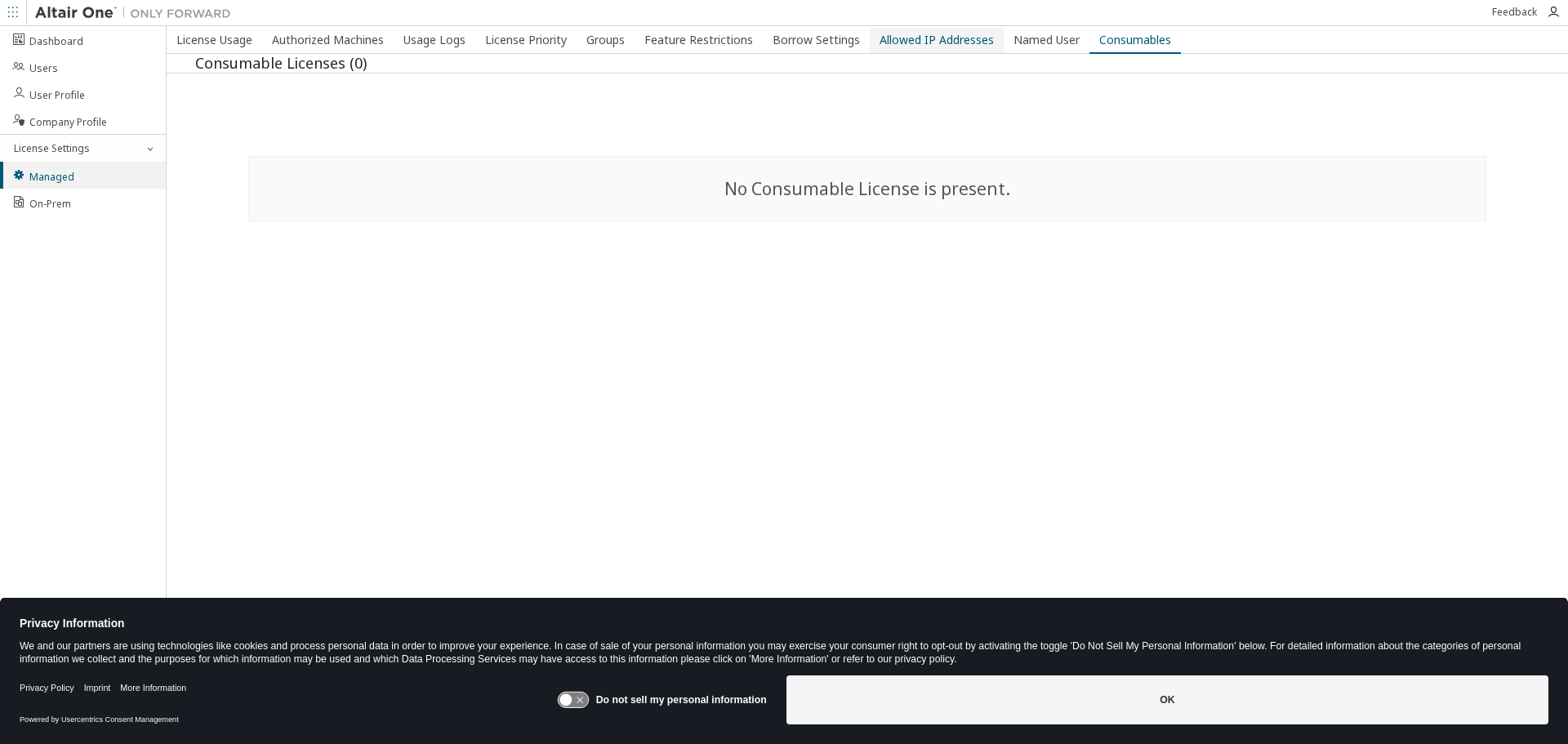 click on "Allowed IP Addresses" at bounding box center (937, 40) 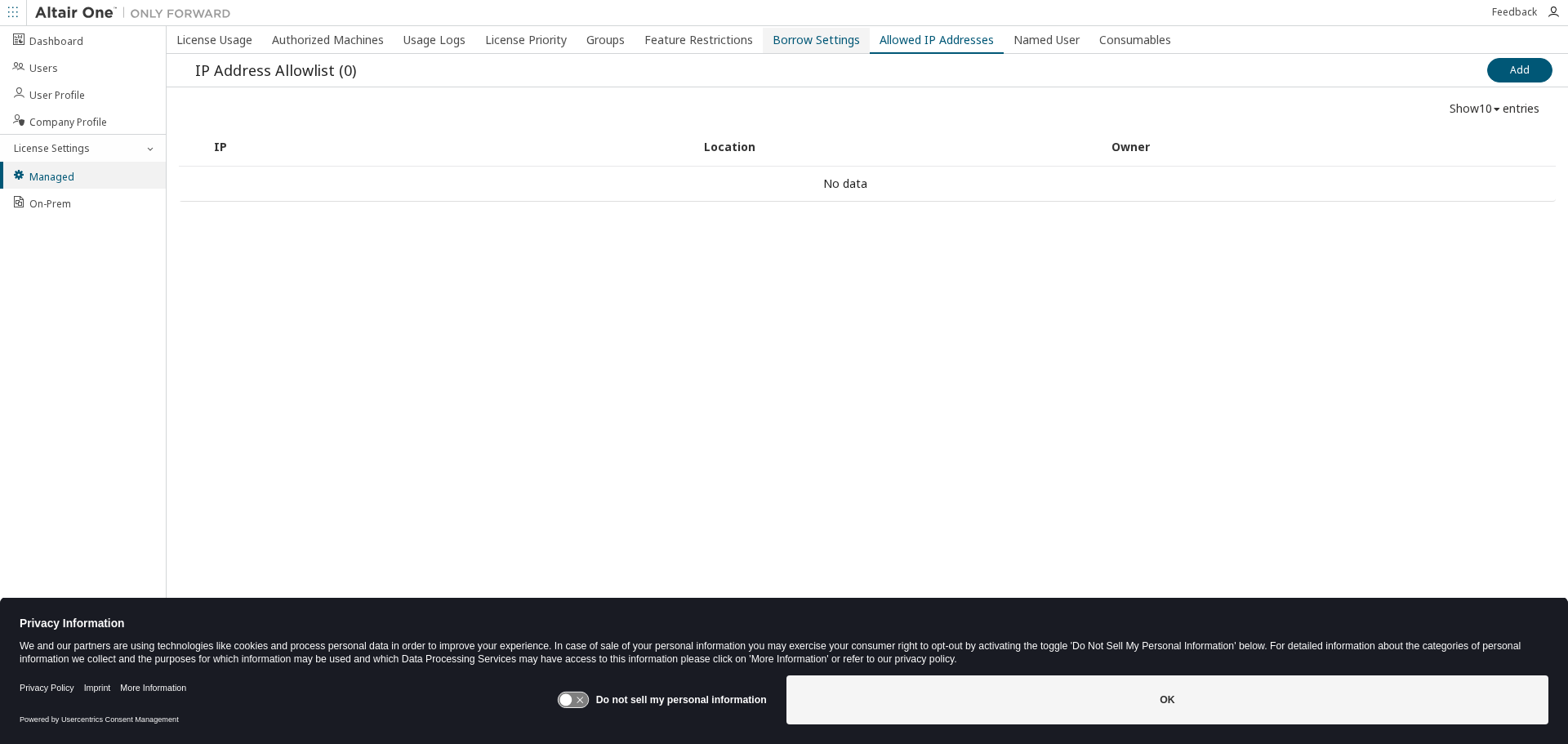 click on "Borrow Settings" at bounding box center (816, 40) 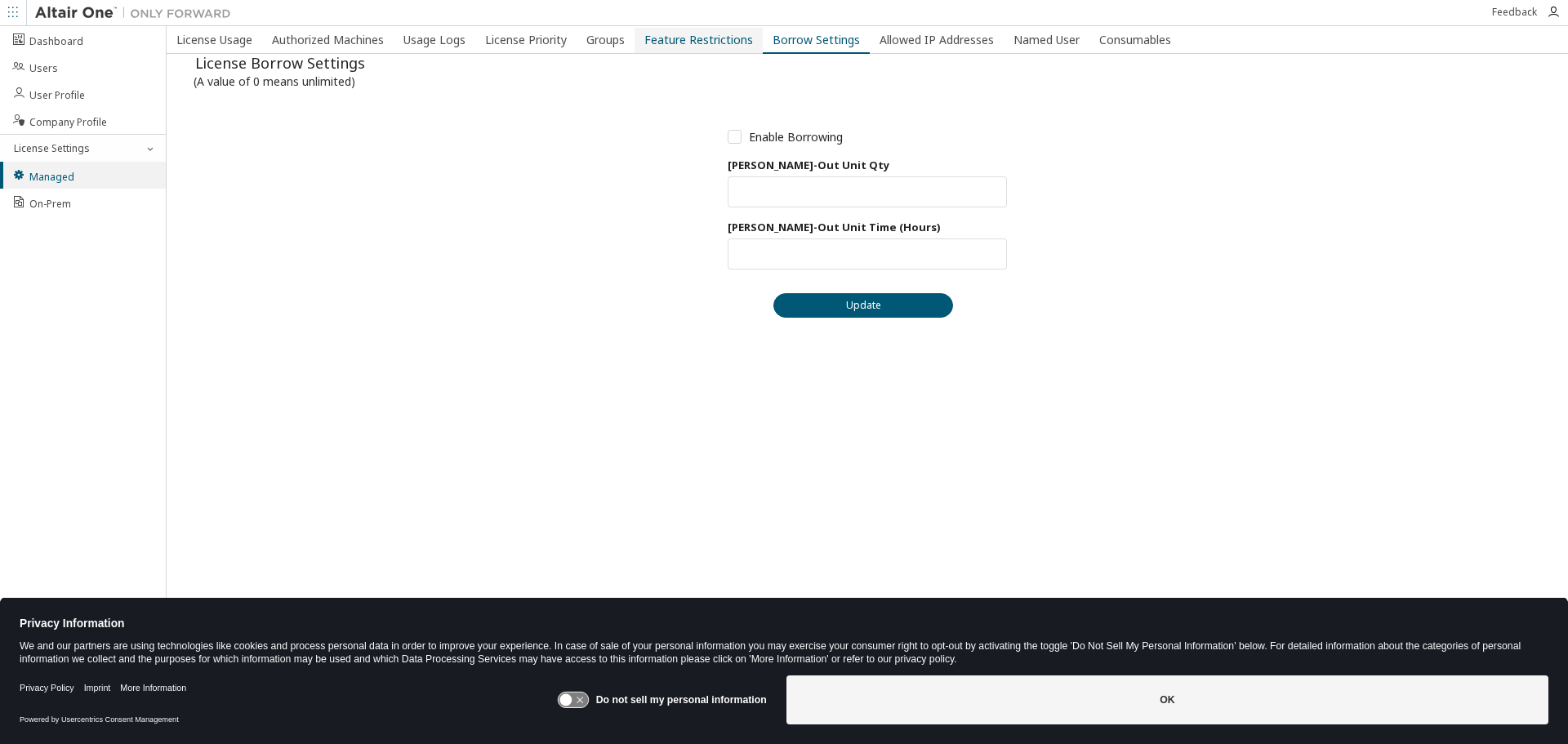 click on "Feature Restrictions" at bounding box center [698, 40] 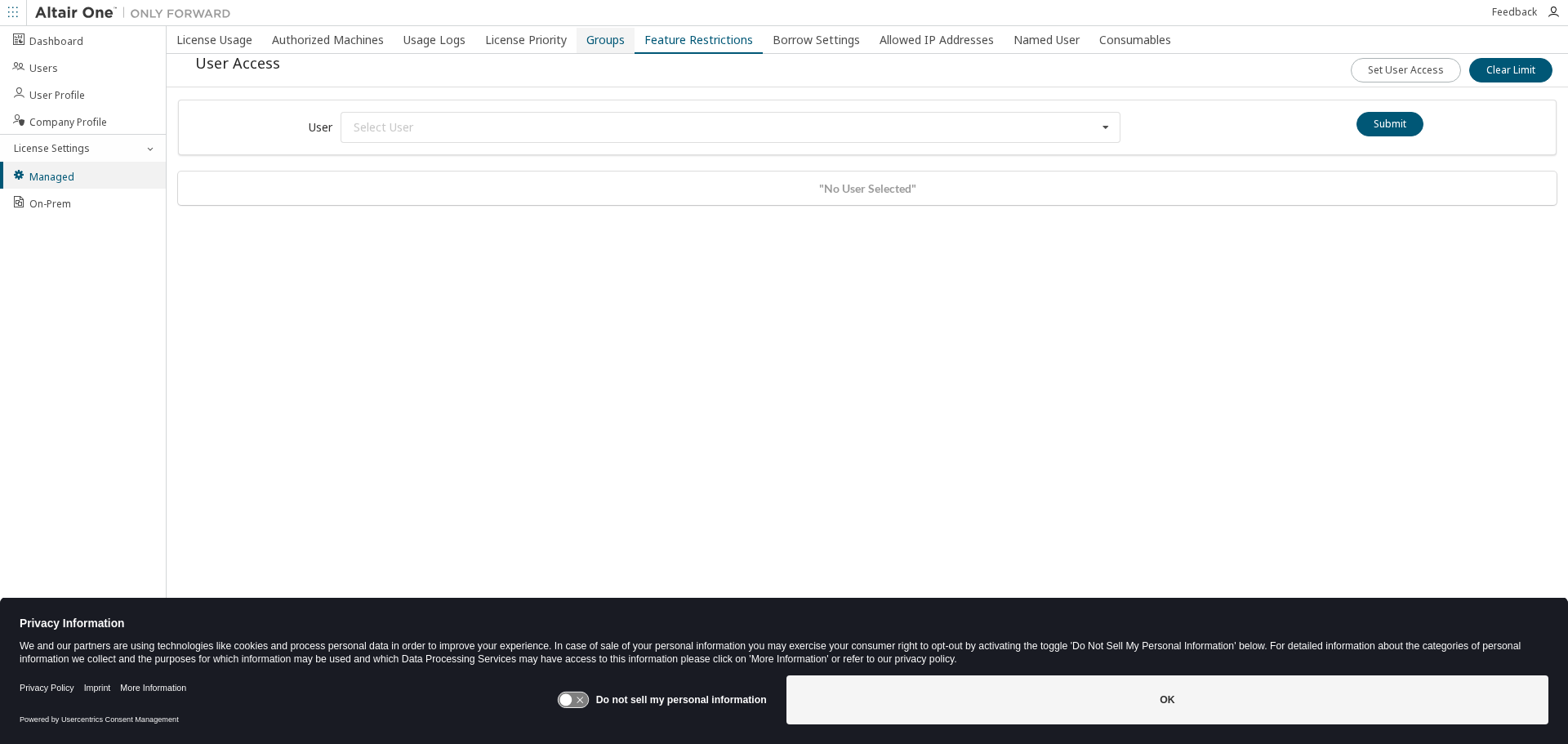 click on "Groups" at bounding box center [605, 40] 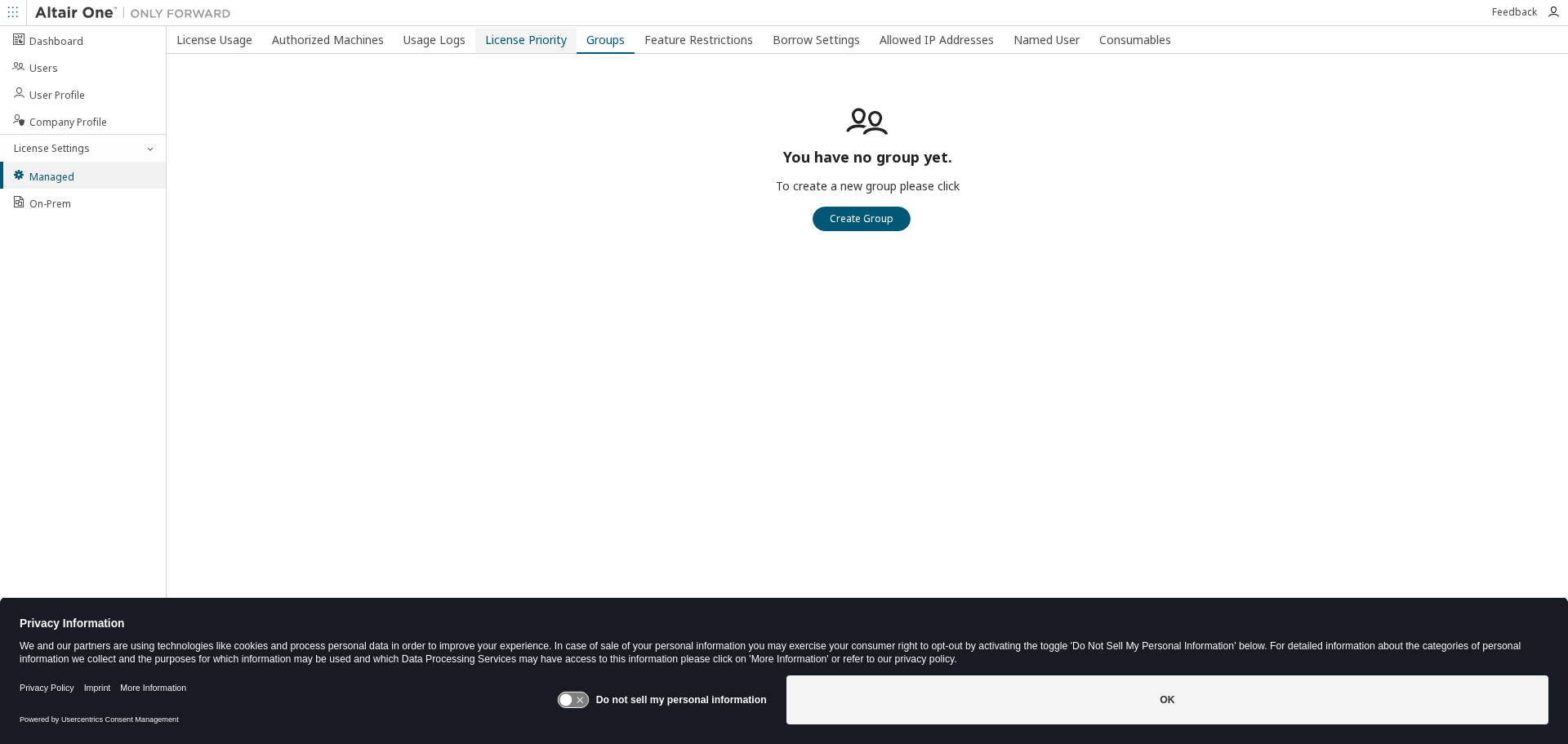 click on "License Priority" at bounding box center (526, 40) 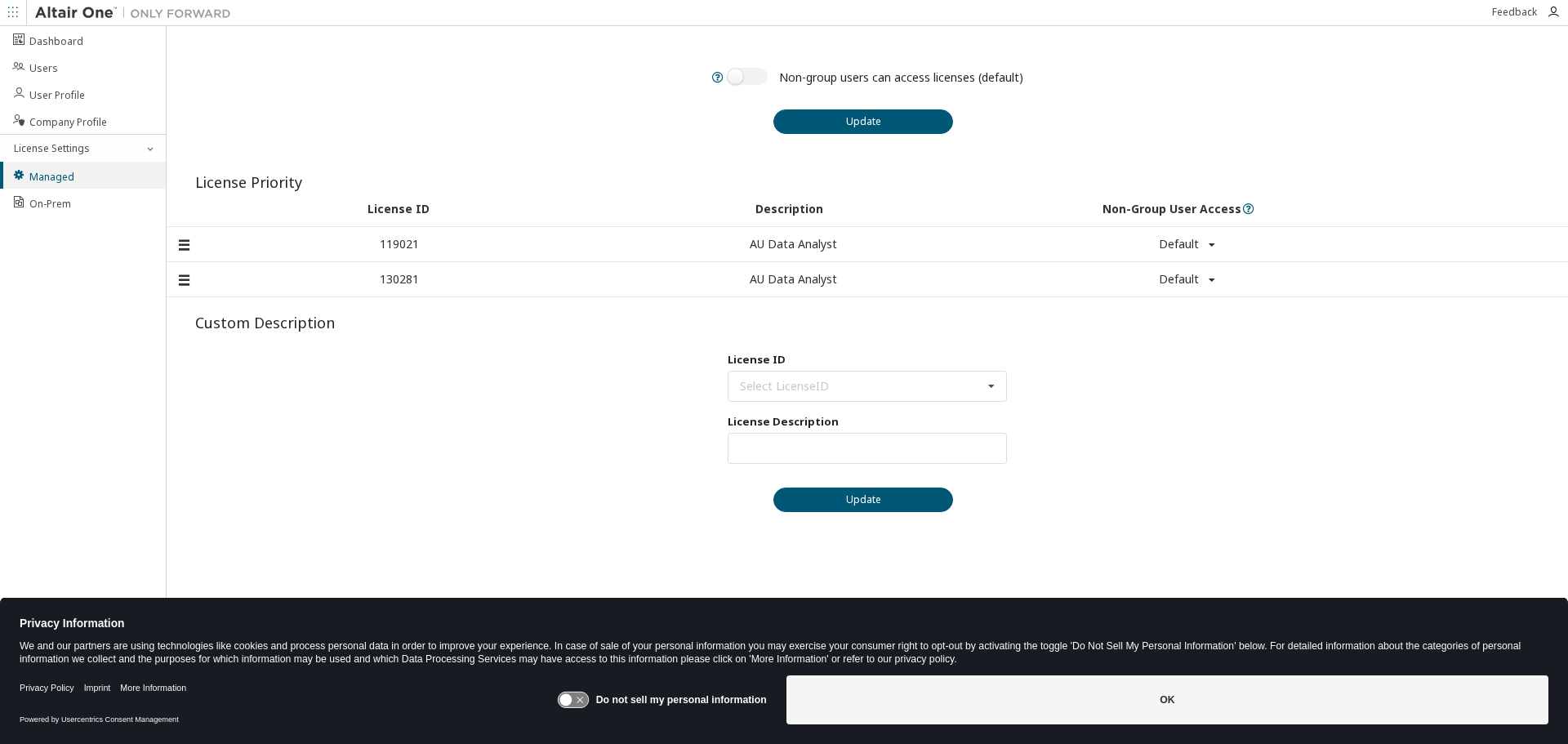 scroll, scrollTop: 0, scrollLeft: 0, axis: both 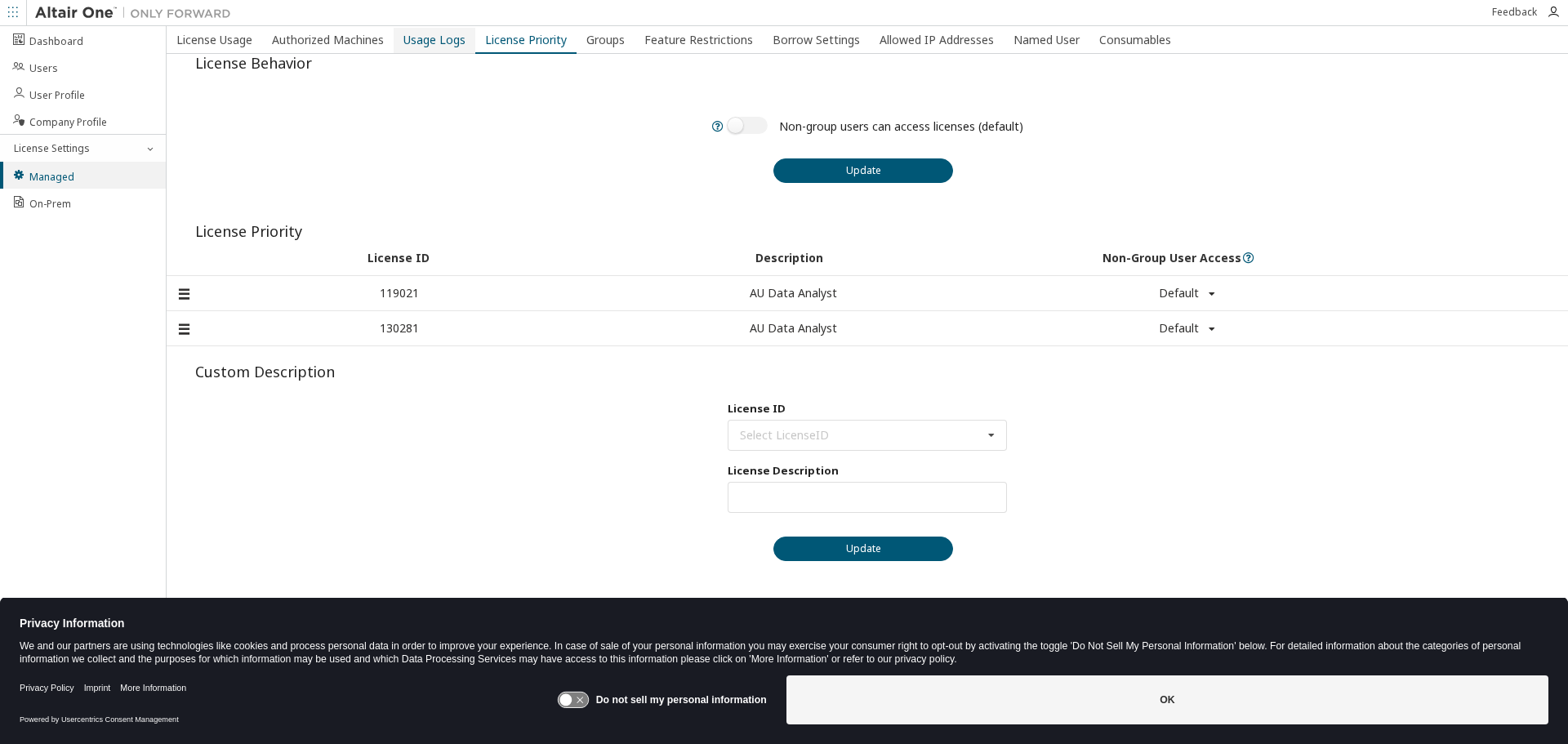 click on "Usage Logs" at bounding box center [434, 40] 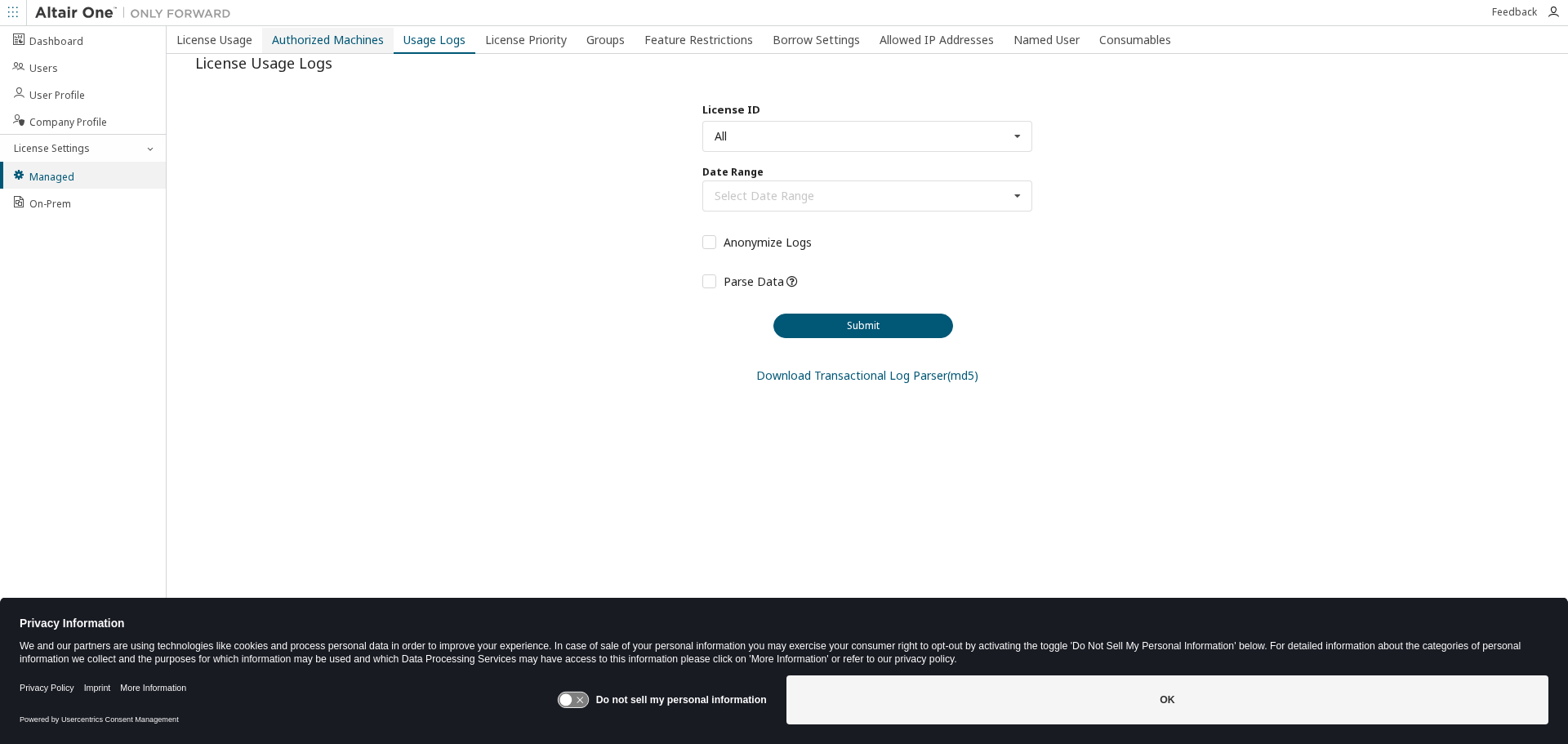 click on "Authorized Machines" at bounding box center (327, 40) 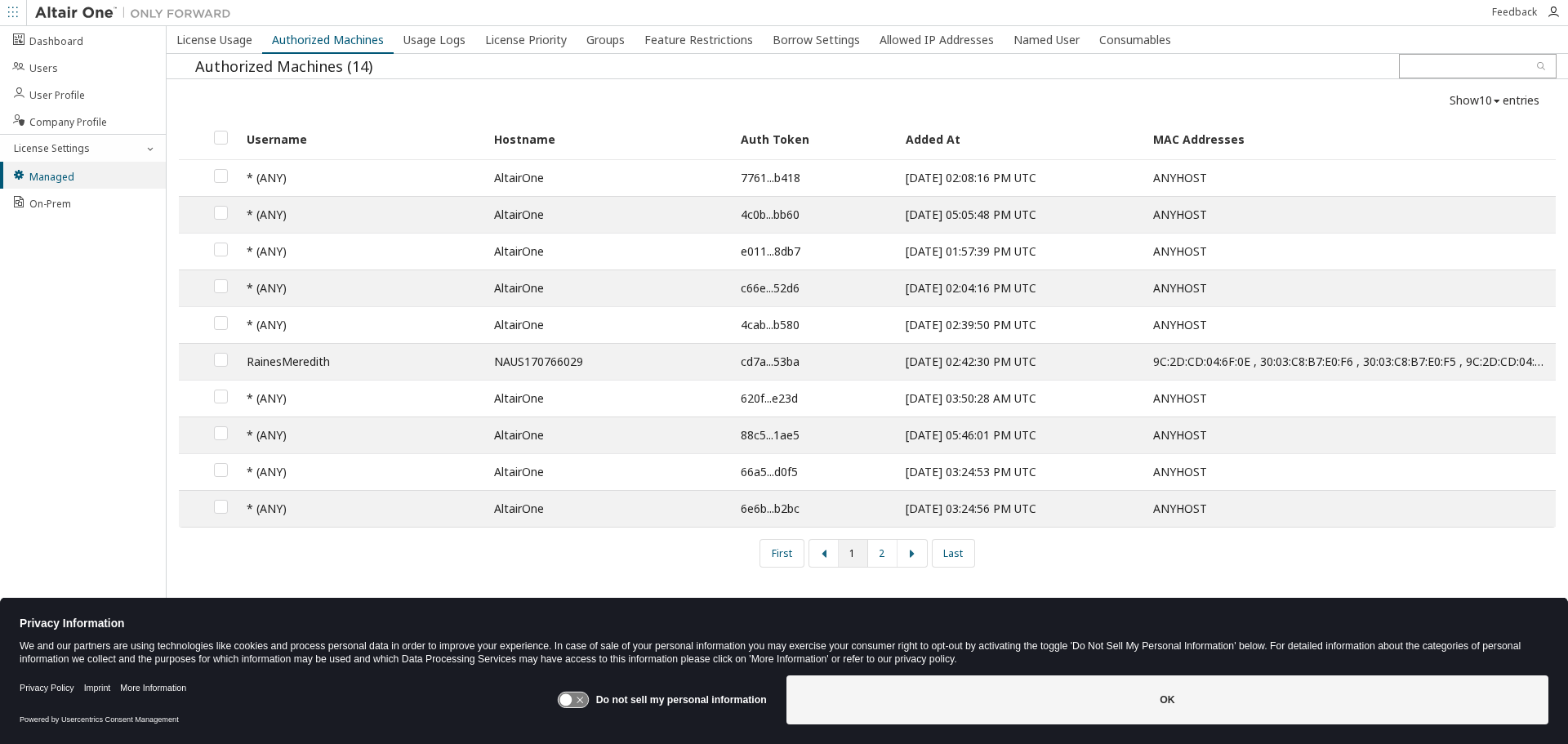 drag, startPoint x: 344, startPoint y: 64, endPoint x: 291, endPoint y: 96, distance: 61.911227 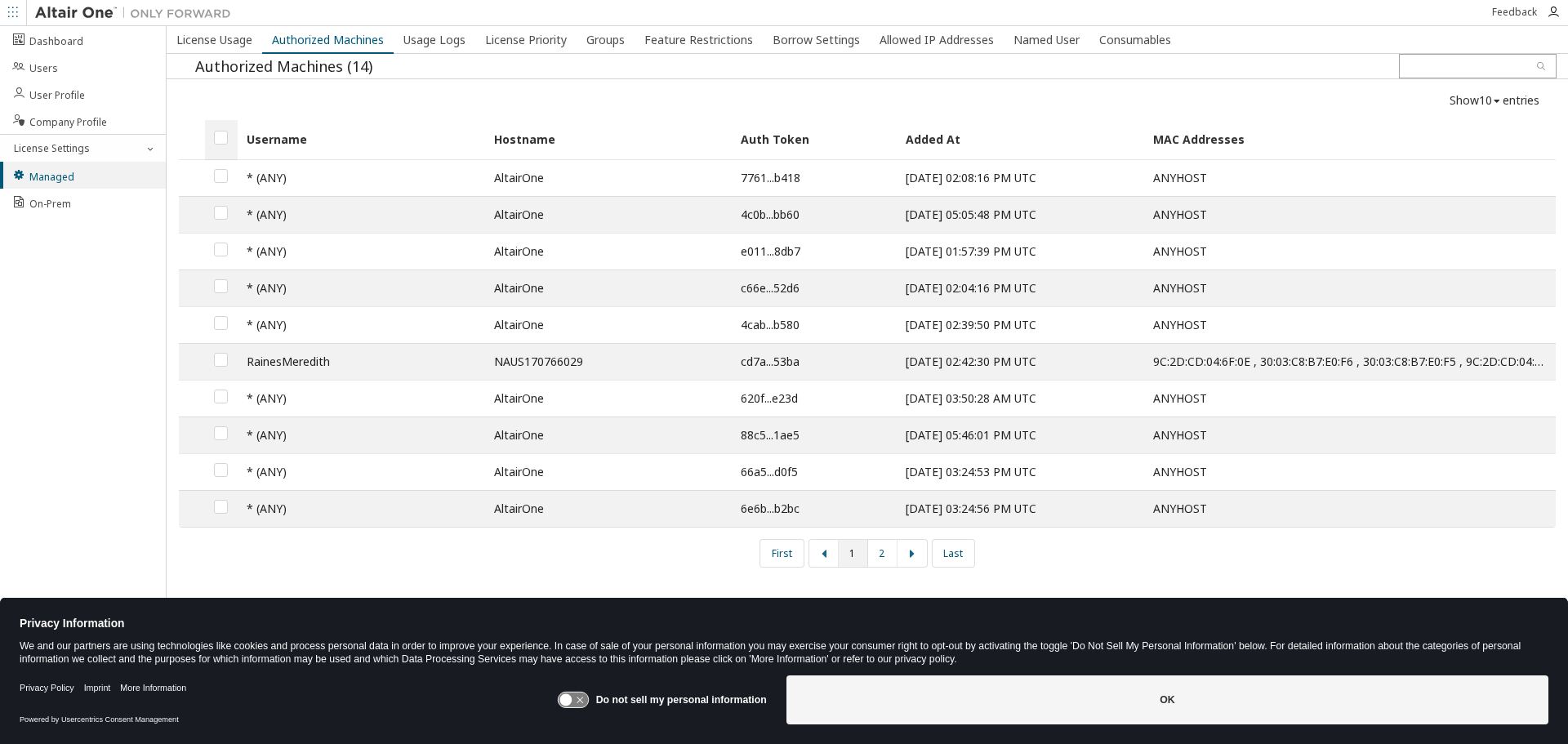 click at bounding box center (221, 140) 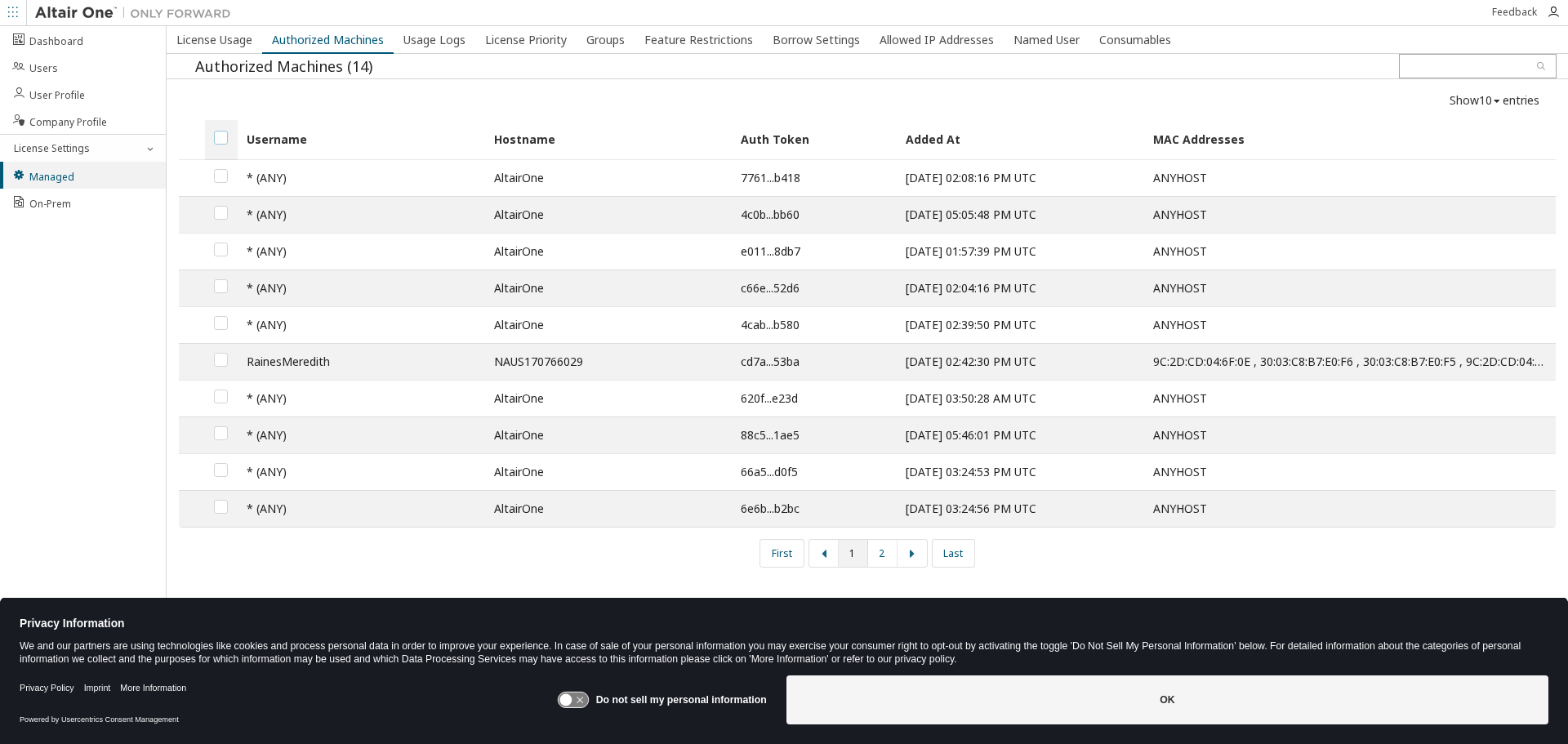 click at bounding box center [220, 131] 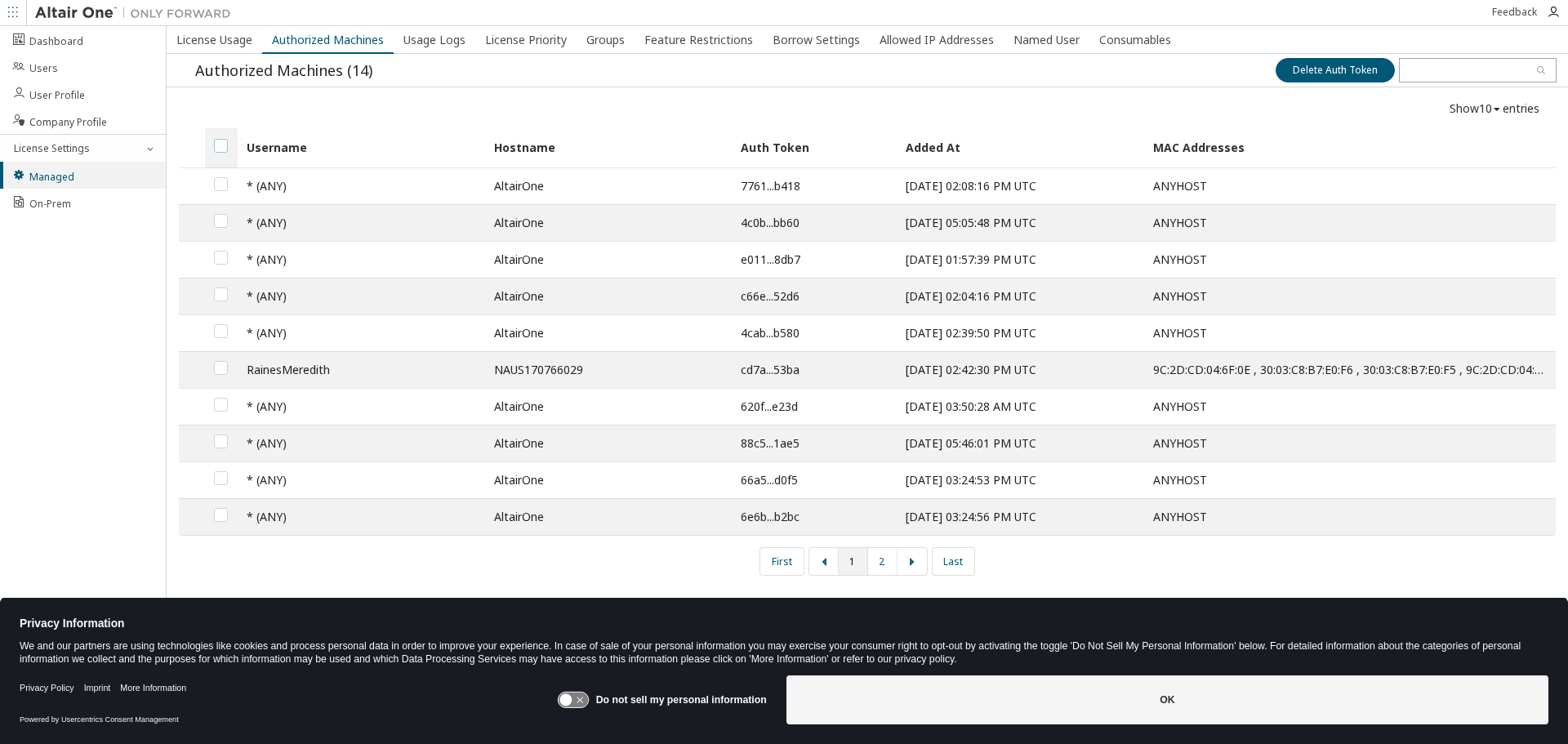 click at bounding box center [220, 139] 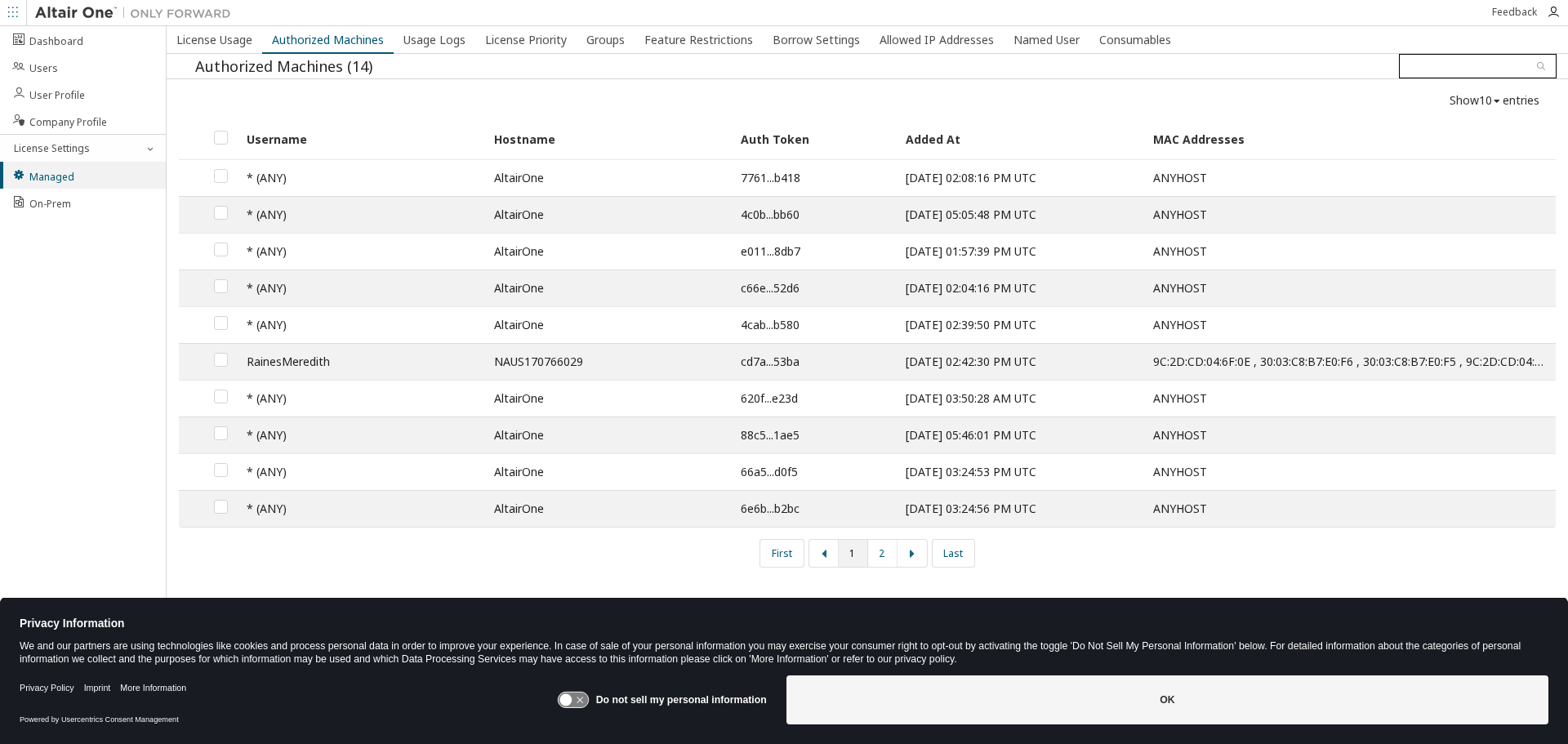 drag, startPoint x: 1489, startPoint y: 53, endPoint x: 1482, endPoint y: 60, distance: 9.899495 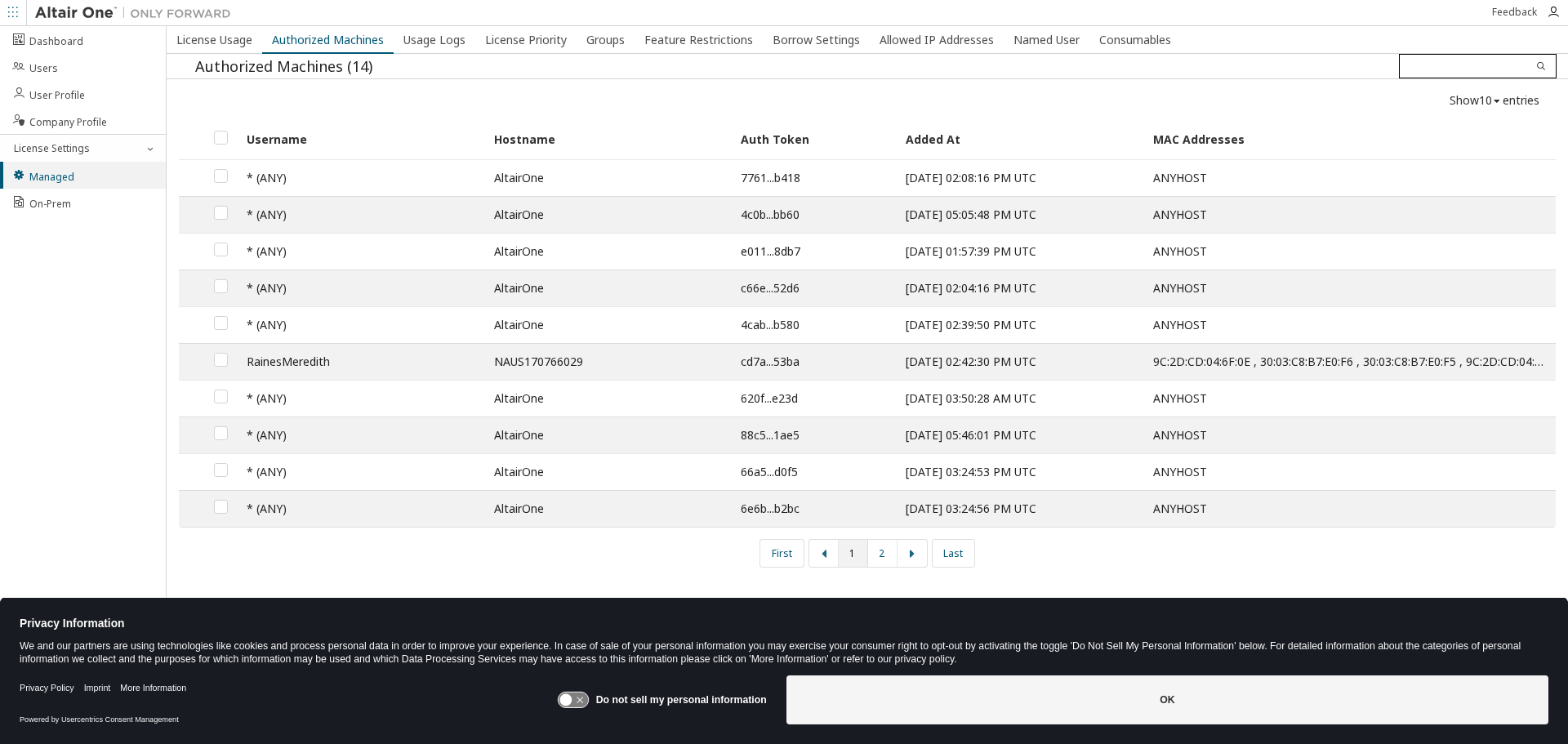 click at bounding box center (1477, 66) 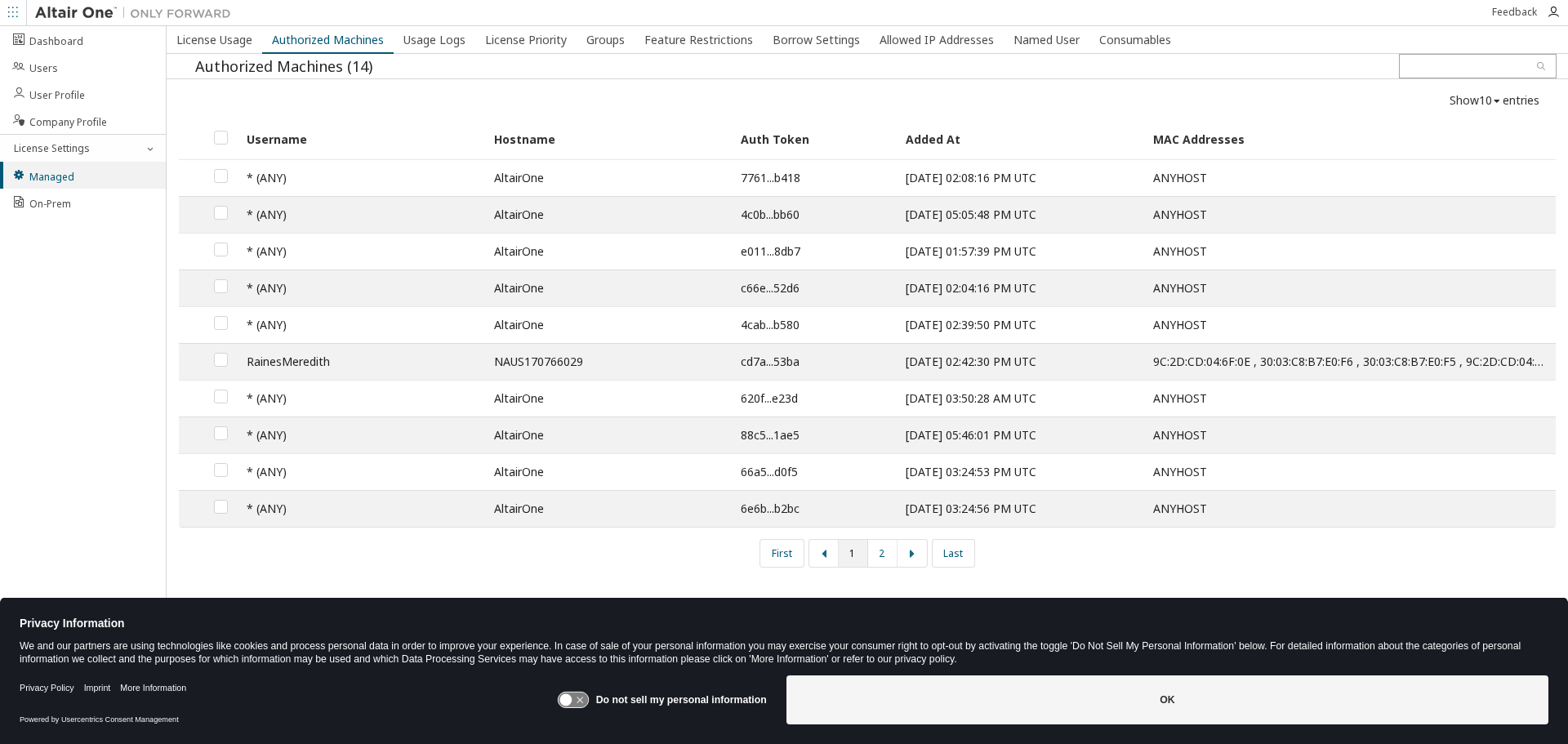 click on "Authorized Machines (14)" at bounding box center (791, 66) 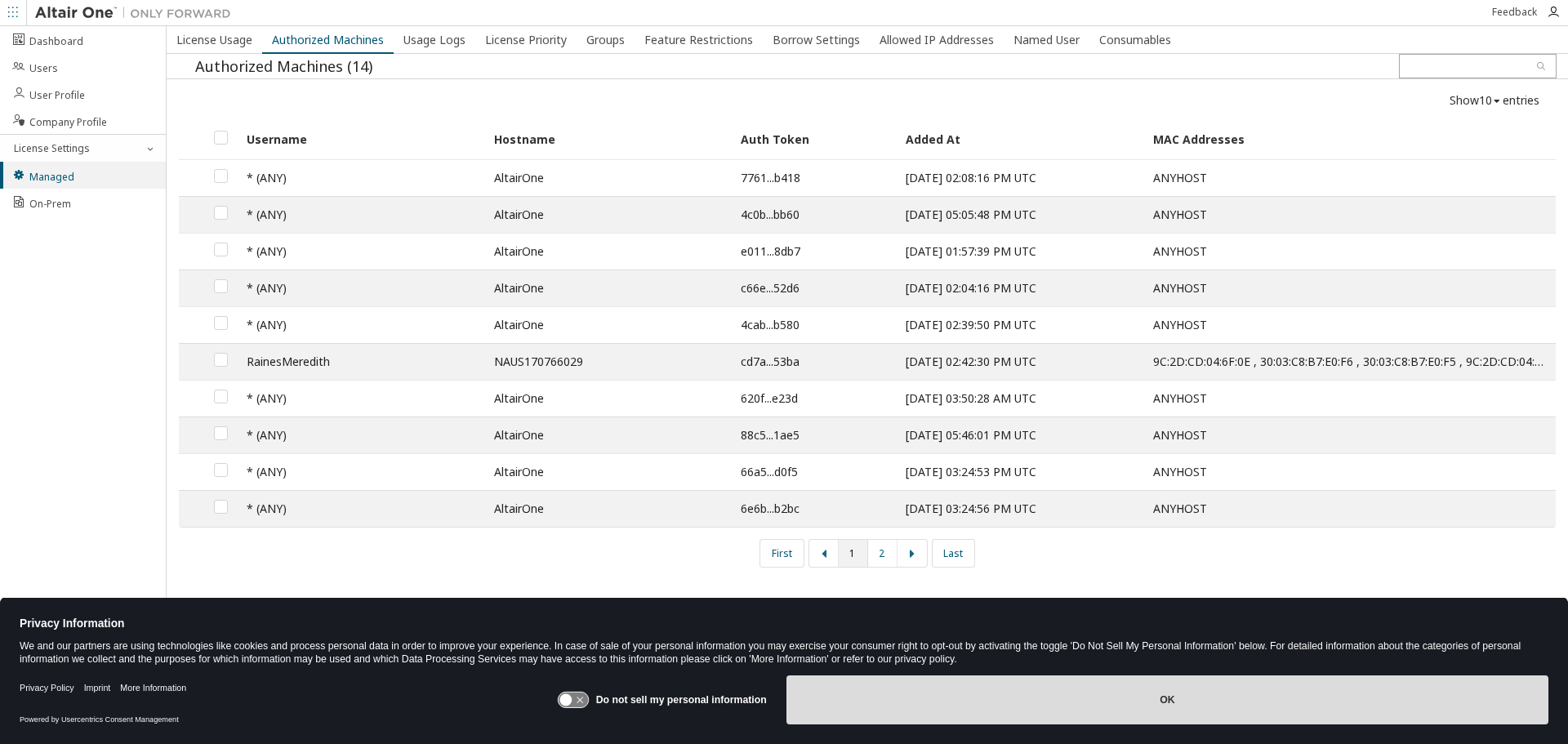 click on "OK" at bounding box center [1167, 700] 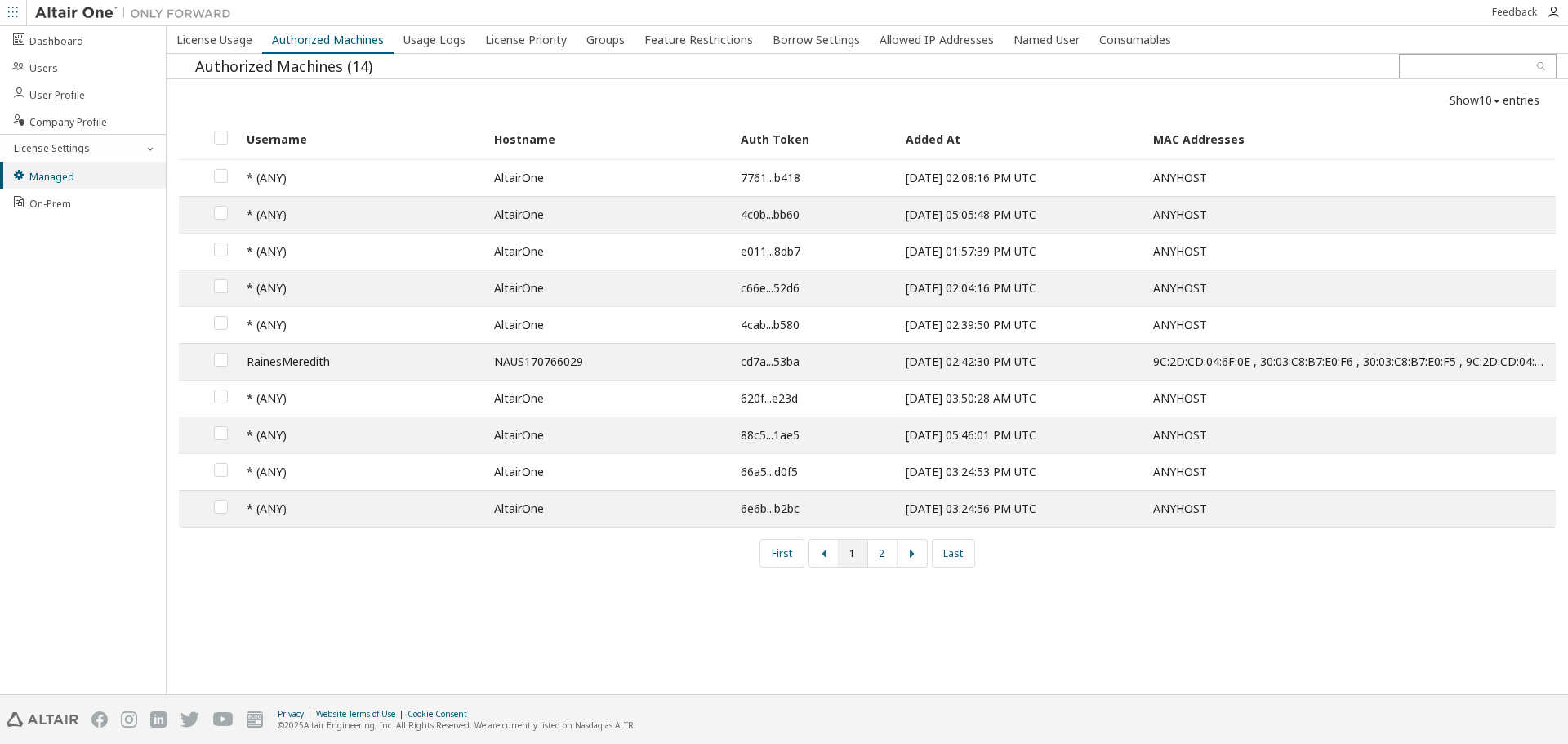 click on "Authorized Machines (14)" at bounding box center (791, 66) 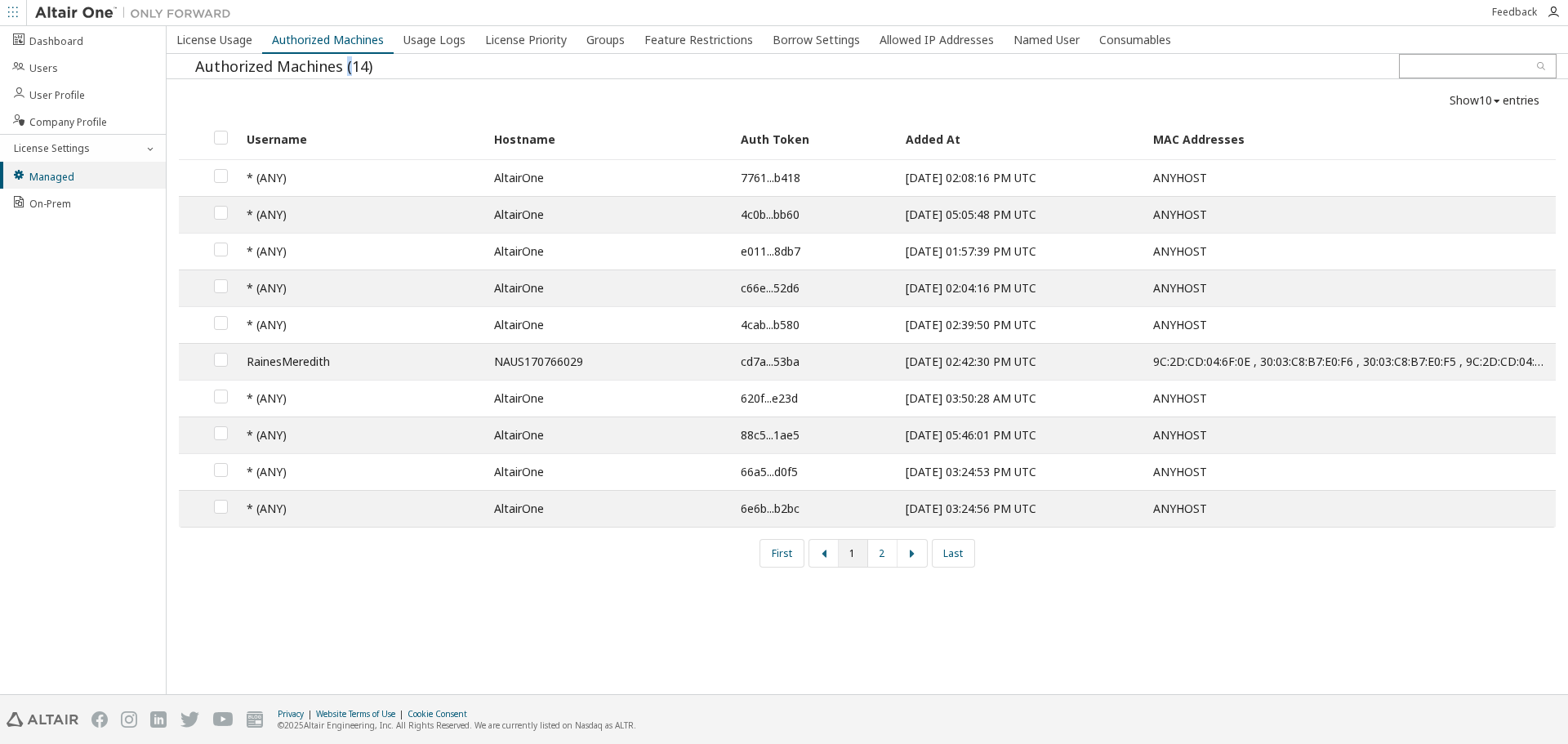 click on "Authorized Machines (14)" at bounding box center [791, 66] 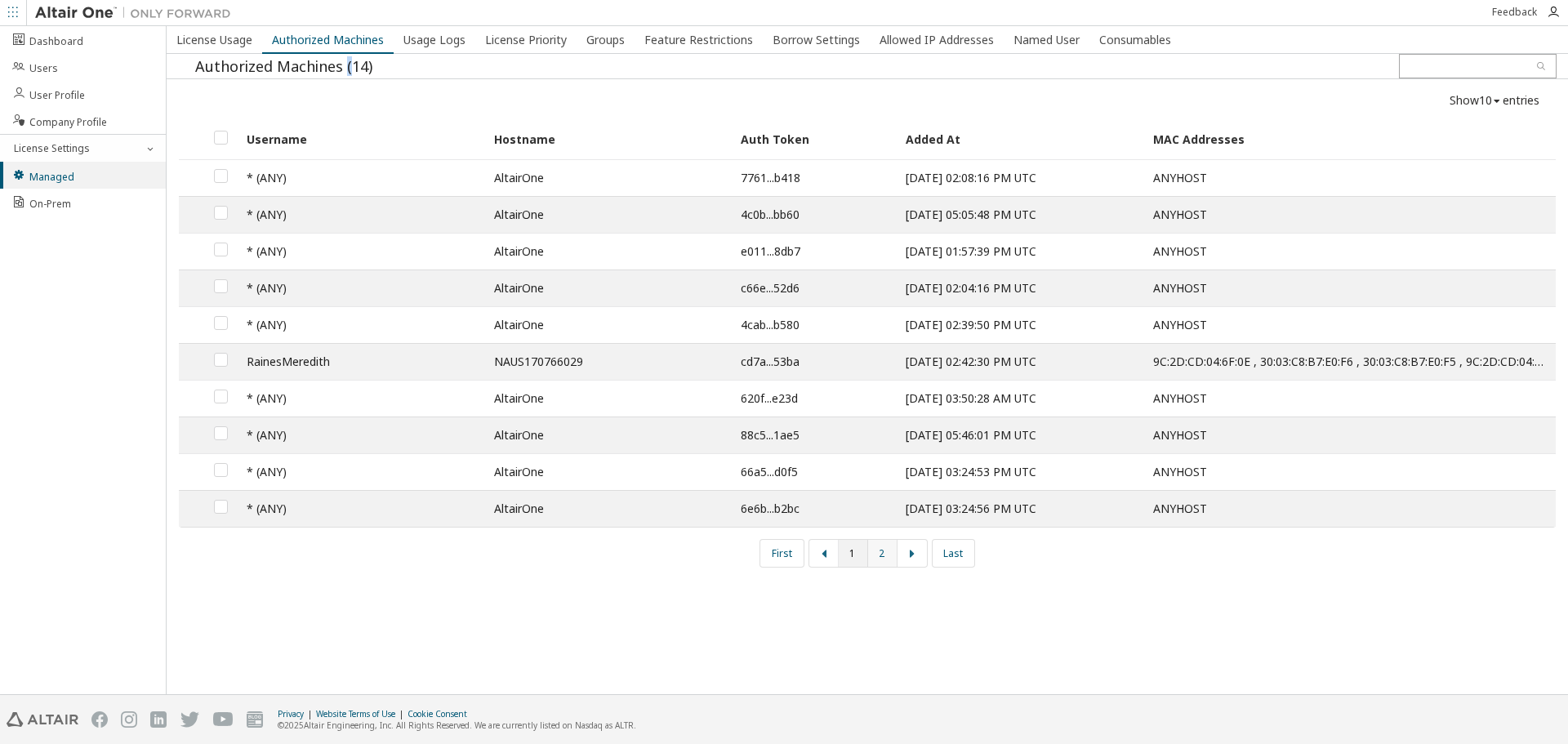 click on "2" at bounding box center [883, 553] 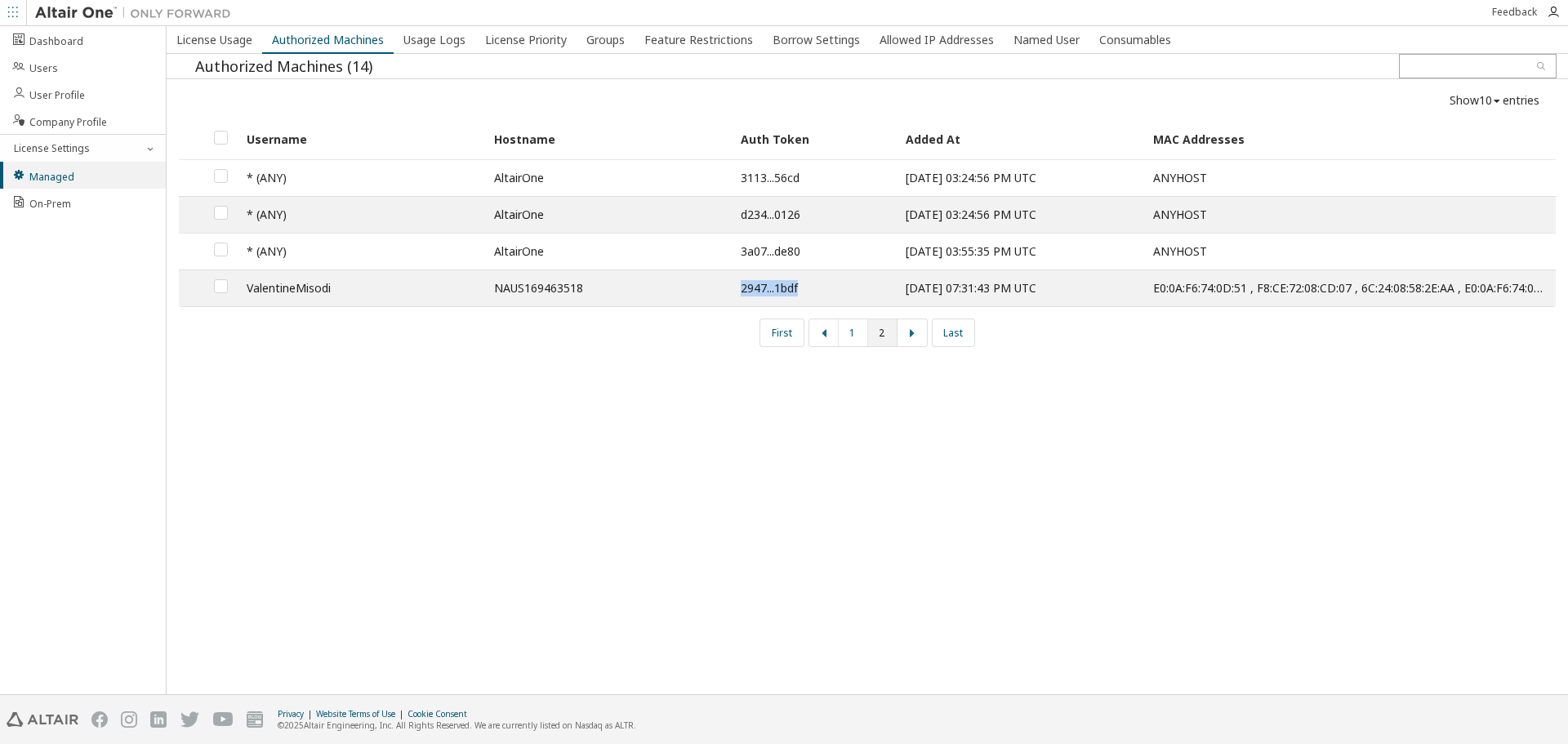 drag, startPoint x: 808, startPoint y: 286, endPoint x: 712, endPoint y: 287, distance: 96.005208 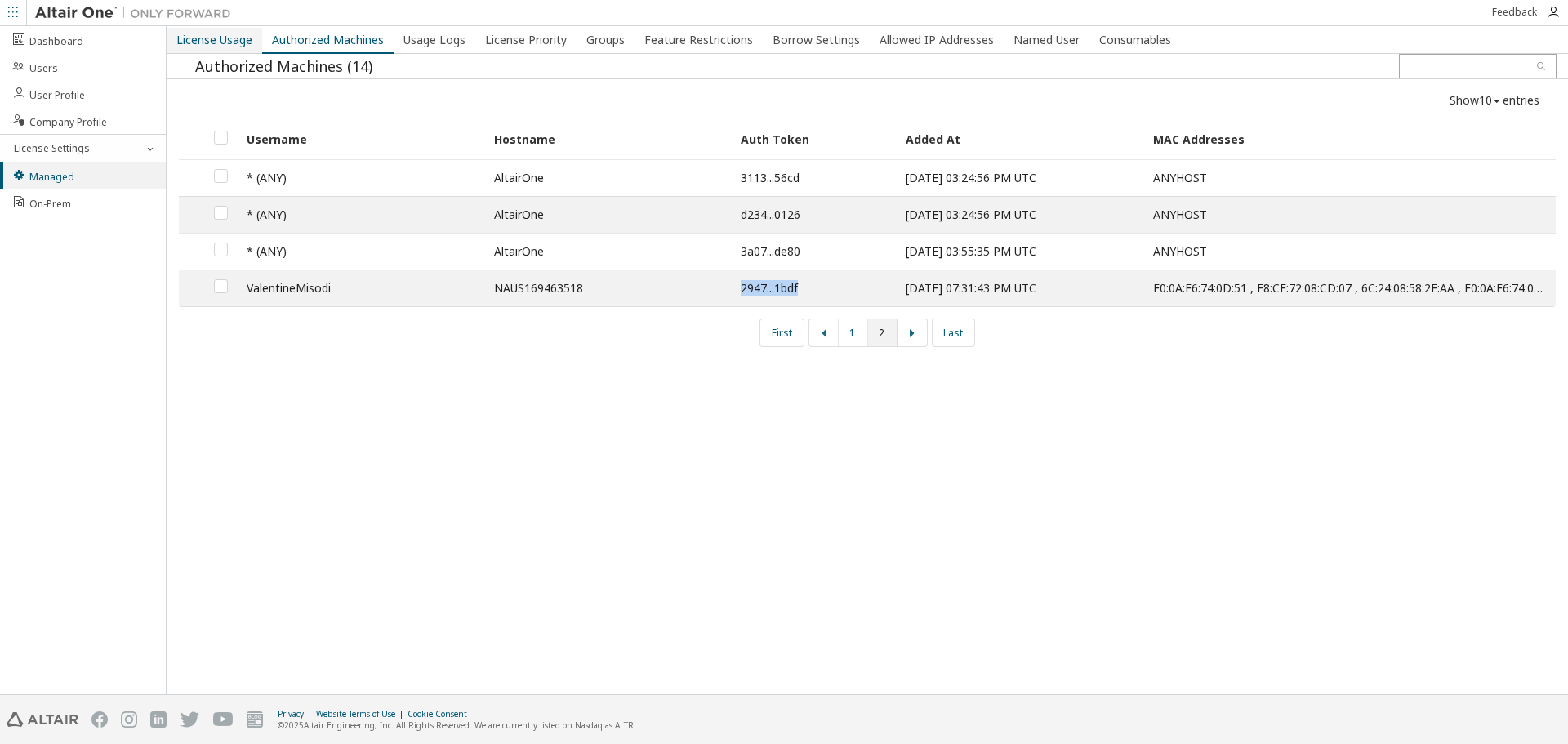 click on "License Usage" at bounding box center (214, 40) 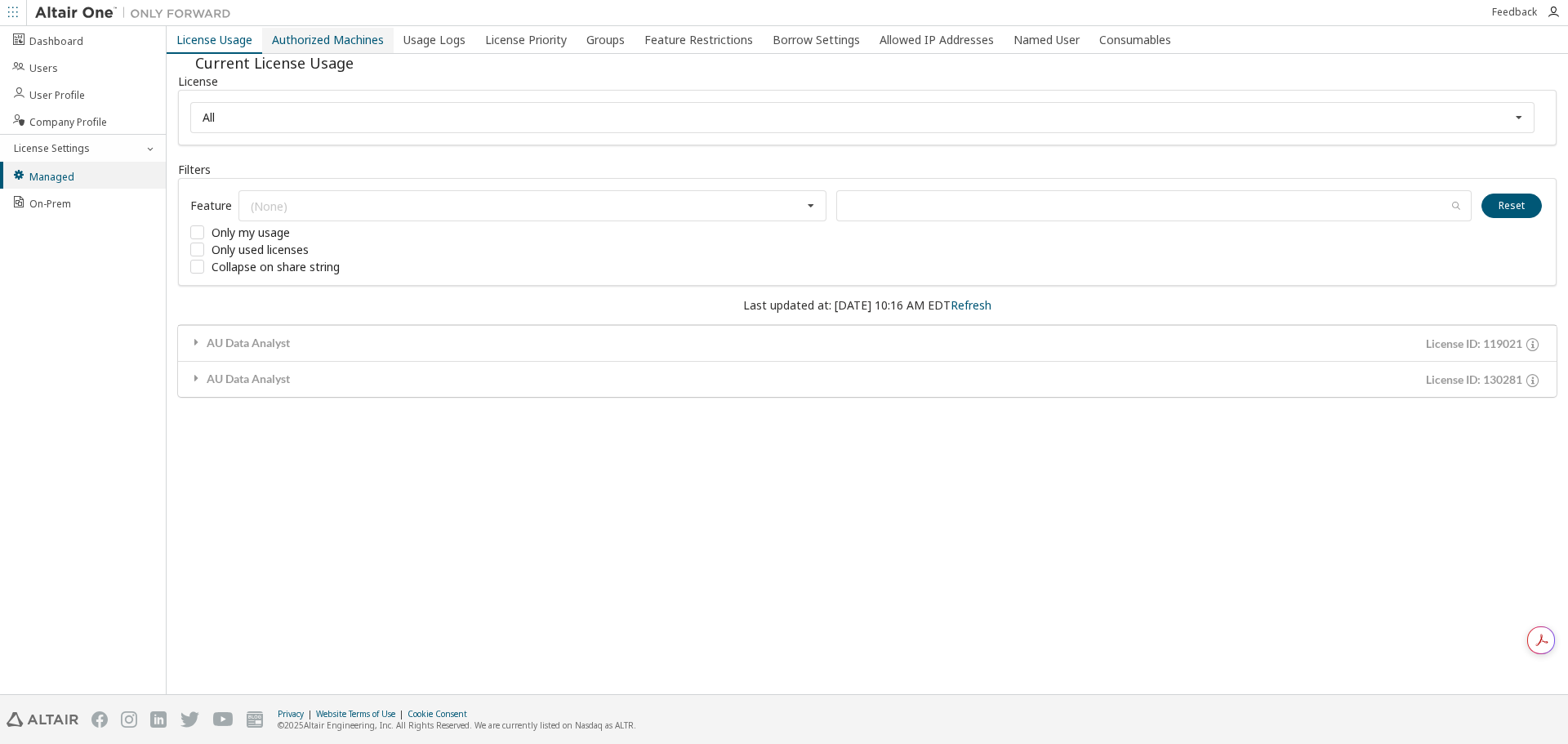 click on "Authorized Machines" at bounding box center [327, 40] 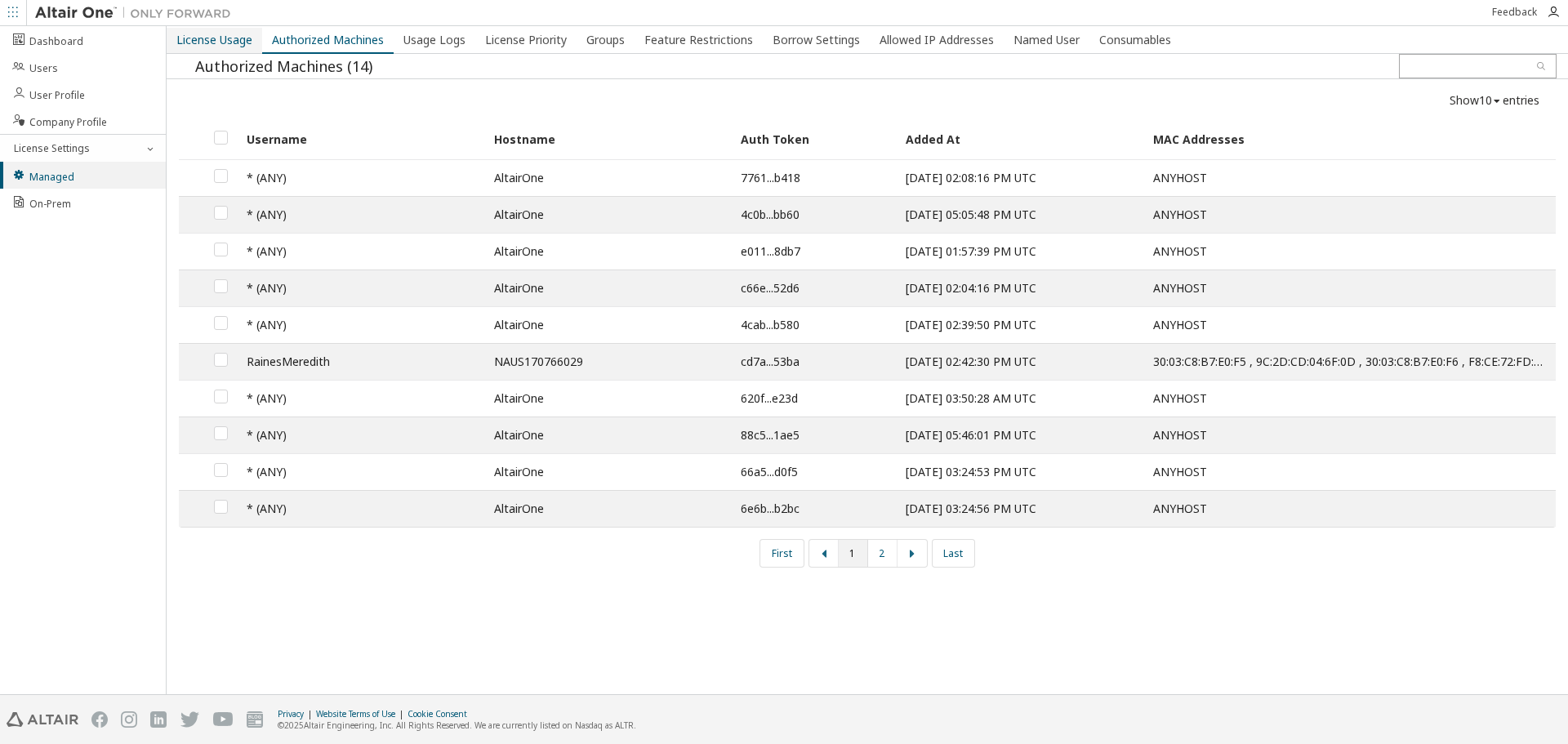 click on "License Usage" at bounding box center (214, 40) 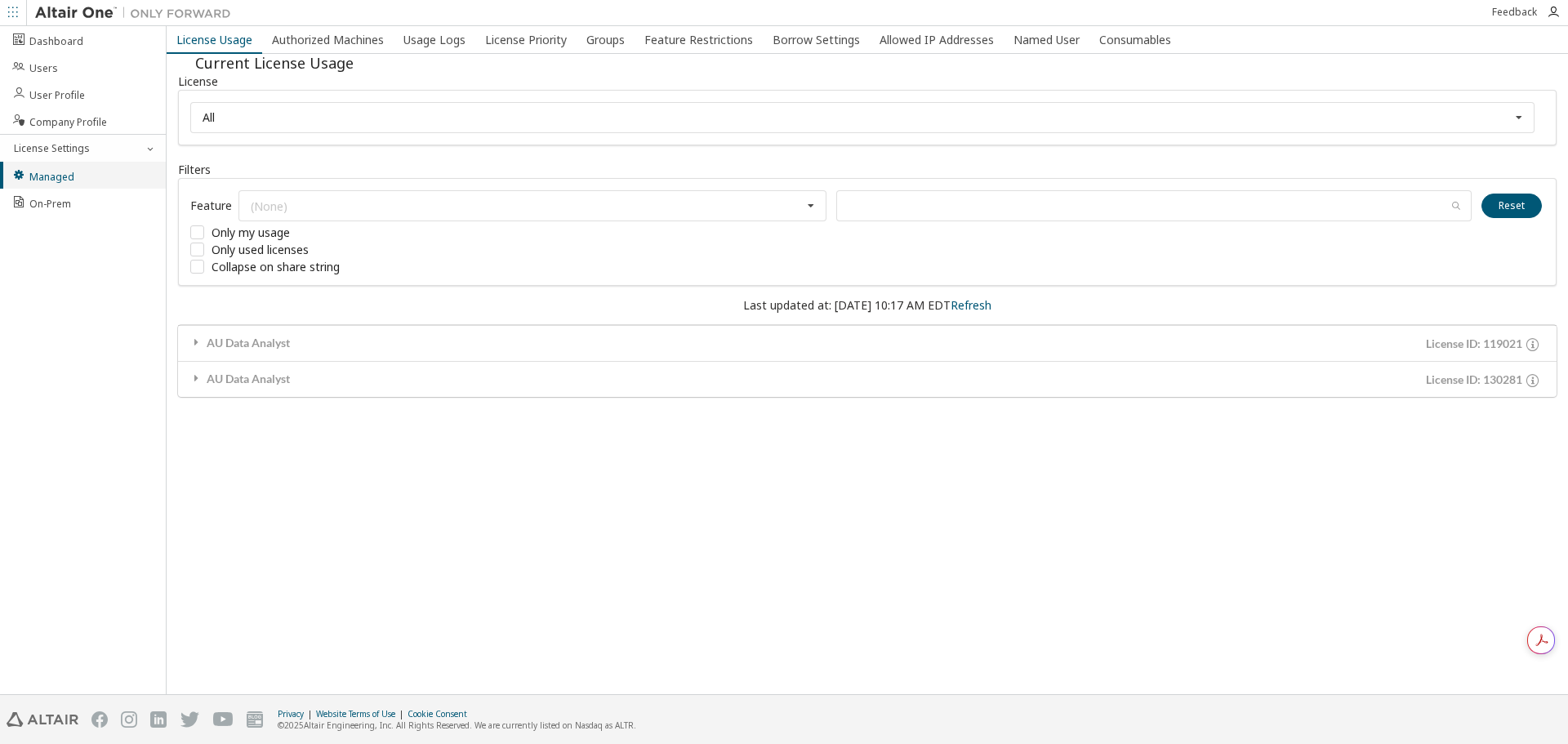 click on "Managed" at bounding box center [82, 175] 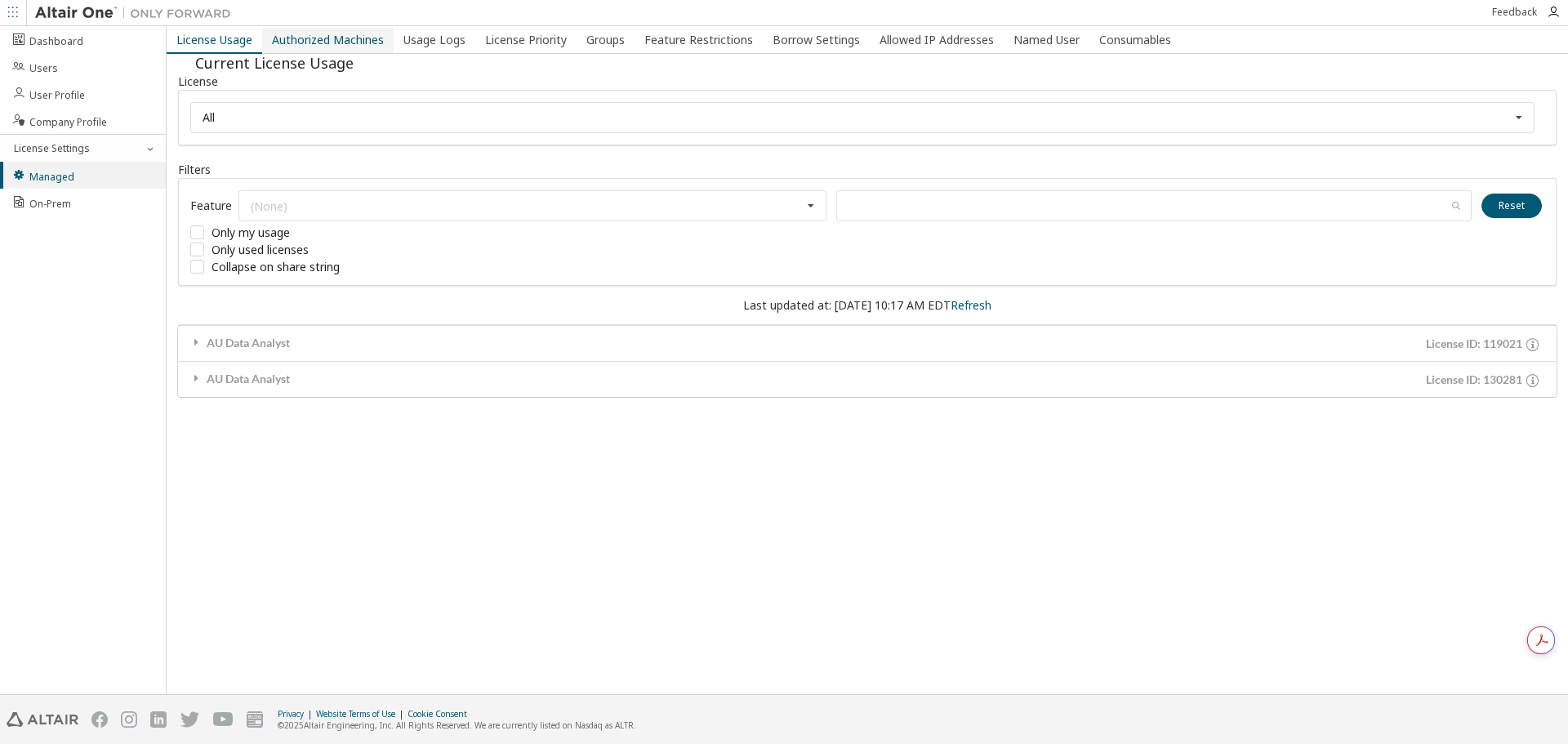 click on "Authorized Machines" at bounding box center (327, 40) 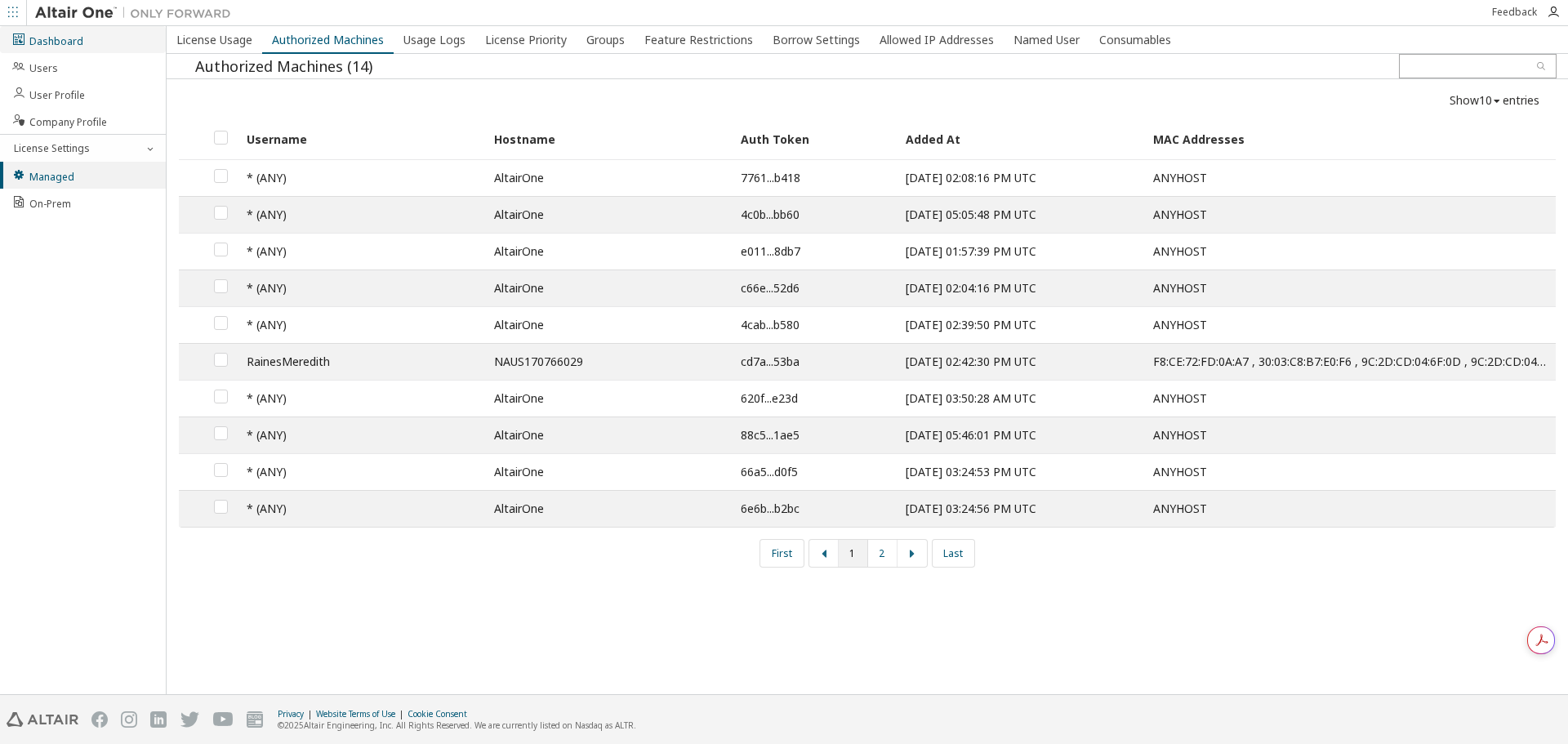click on "Dashboard" at bounding box center [47, 39] 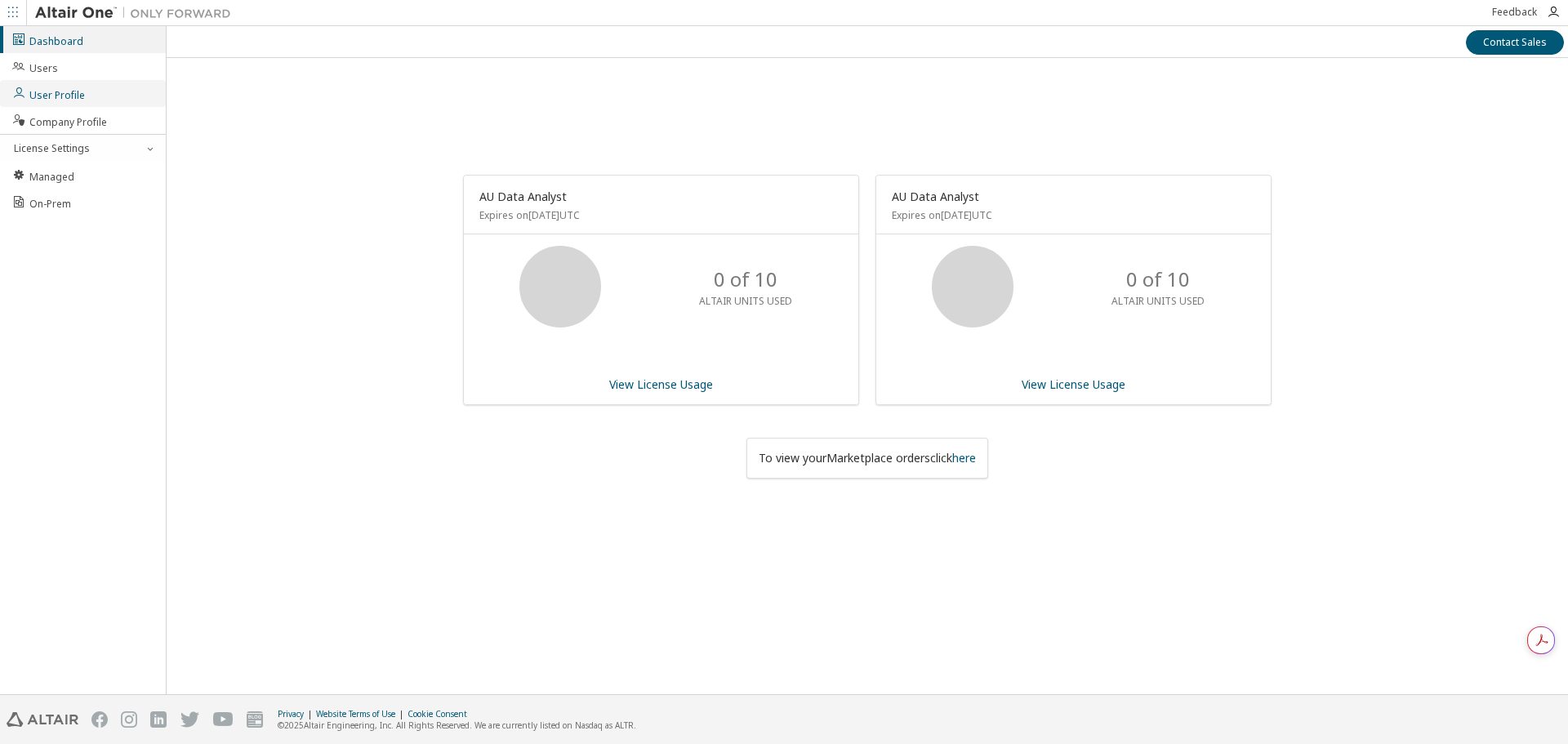click on "User Profile" at bounding box center (82, 93) 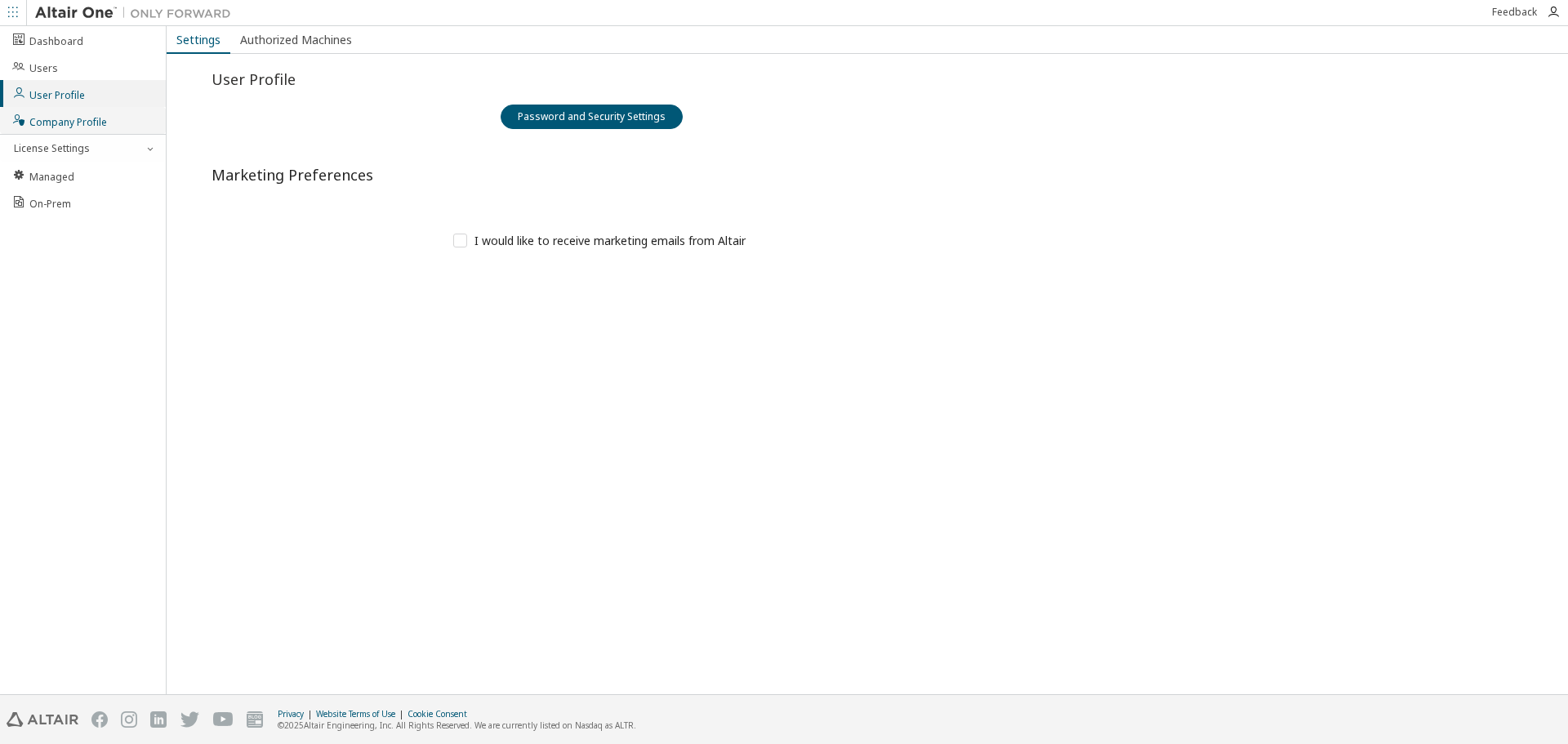 click on "Company Profile" at bounding box center [59, 120] 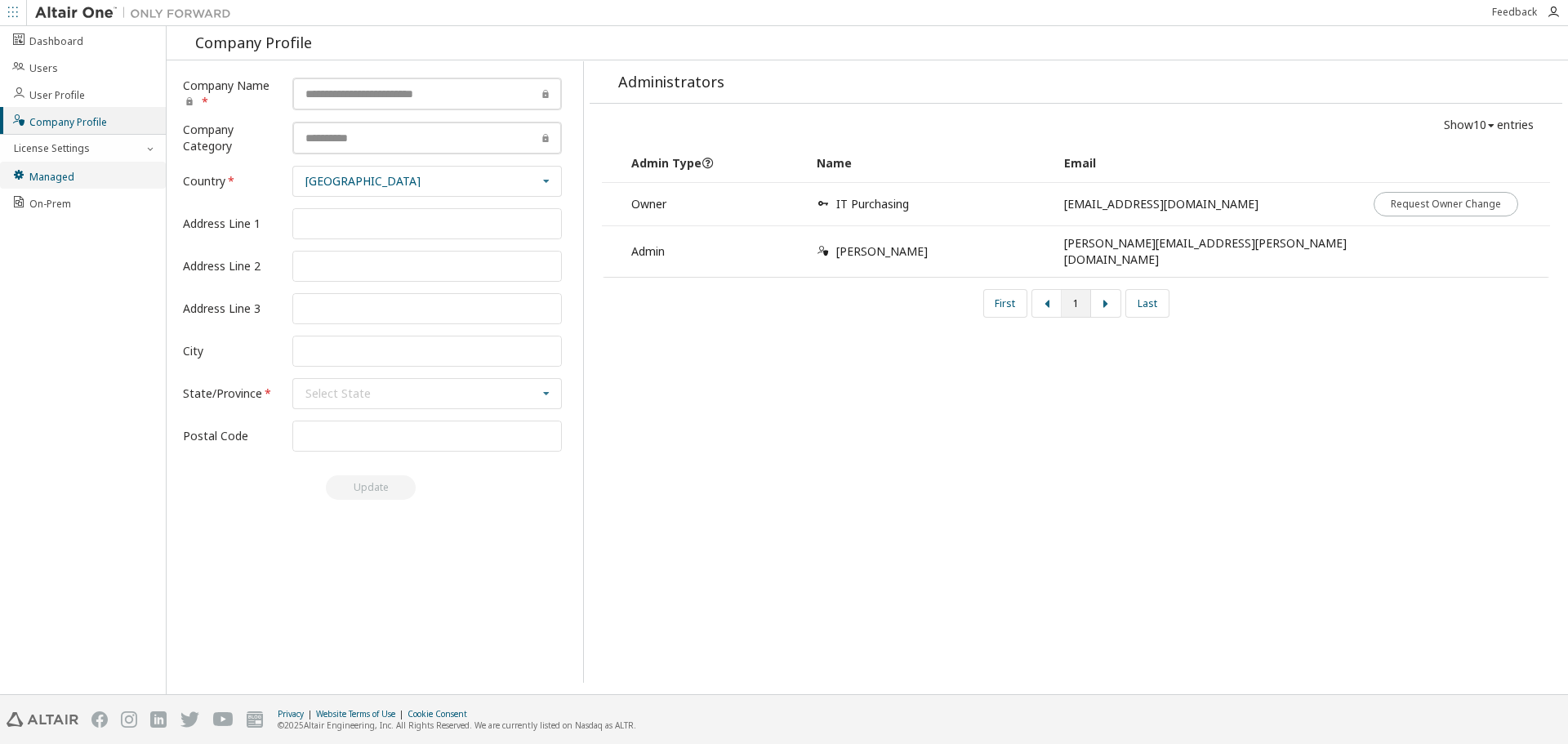 click on "Managed" at bounding box center (82, 175) 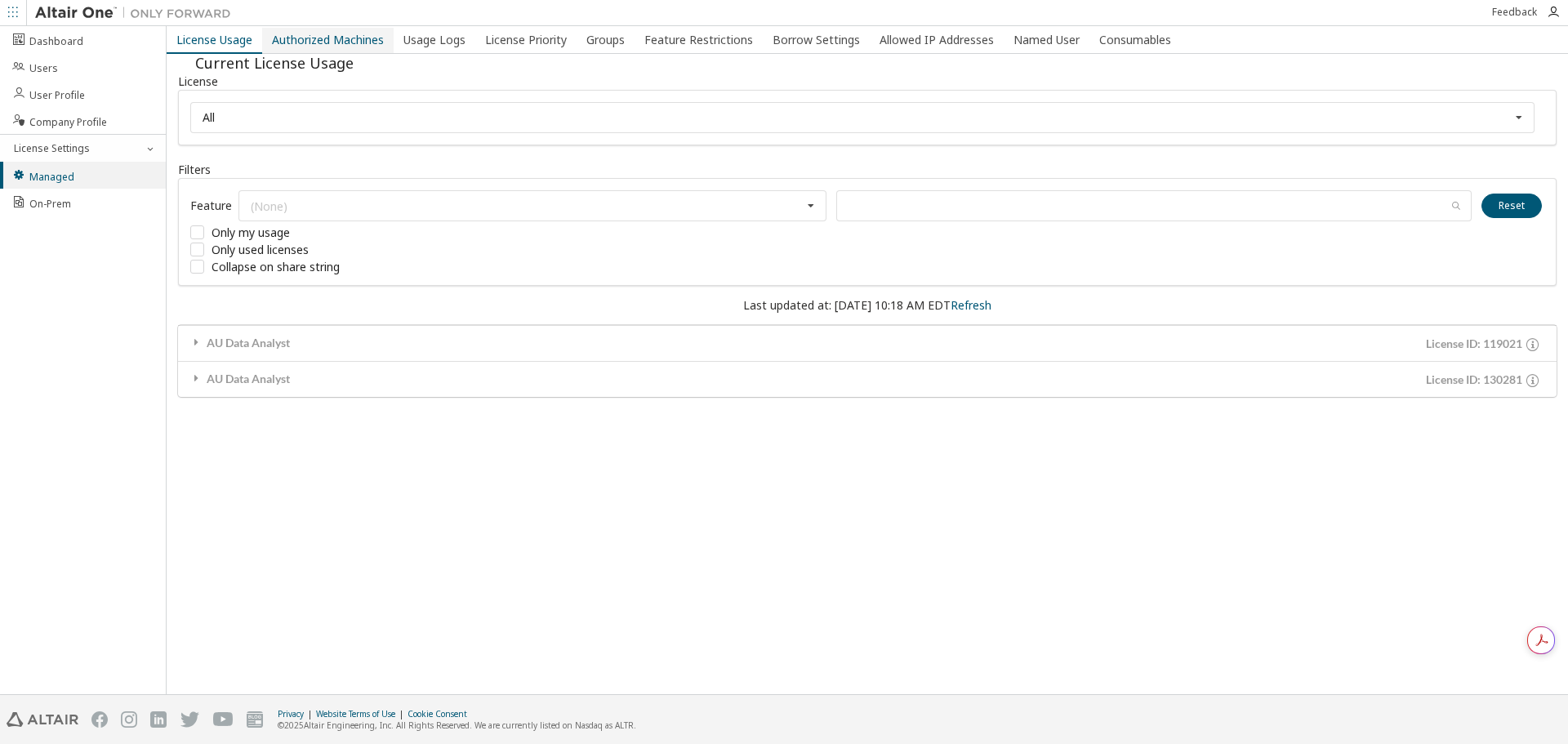 click on "Authorized Machines" at bounding box center (327, 40) 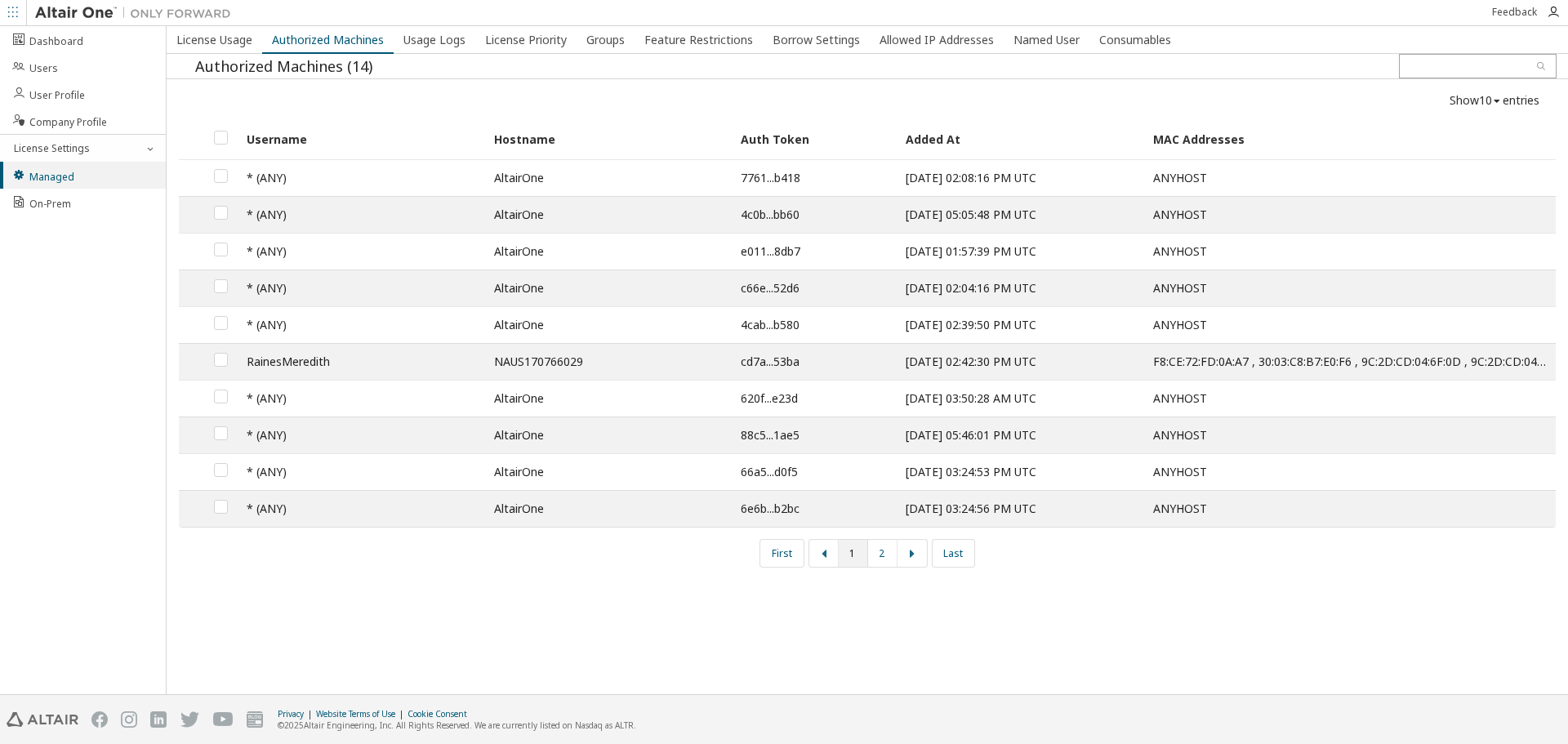 click on "Dashboard Users User Profile Company Profile License Settings Managed On-Prem" at bounding box center [83, 360] 